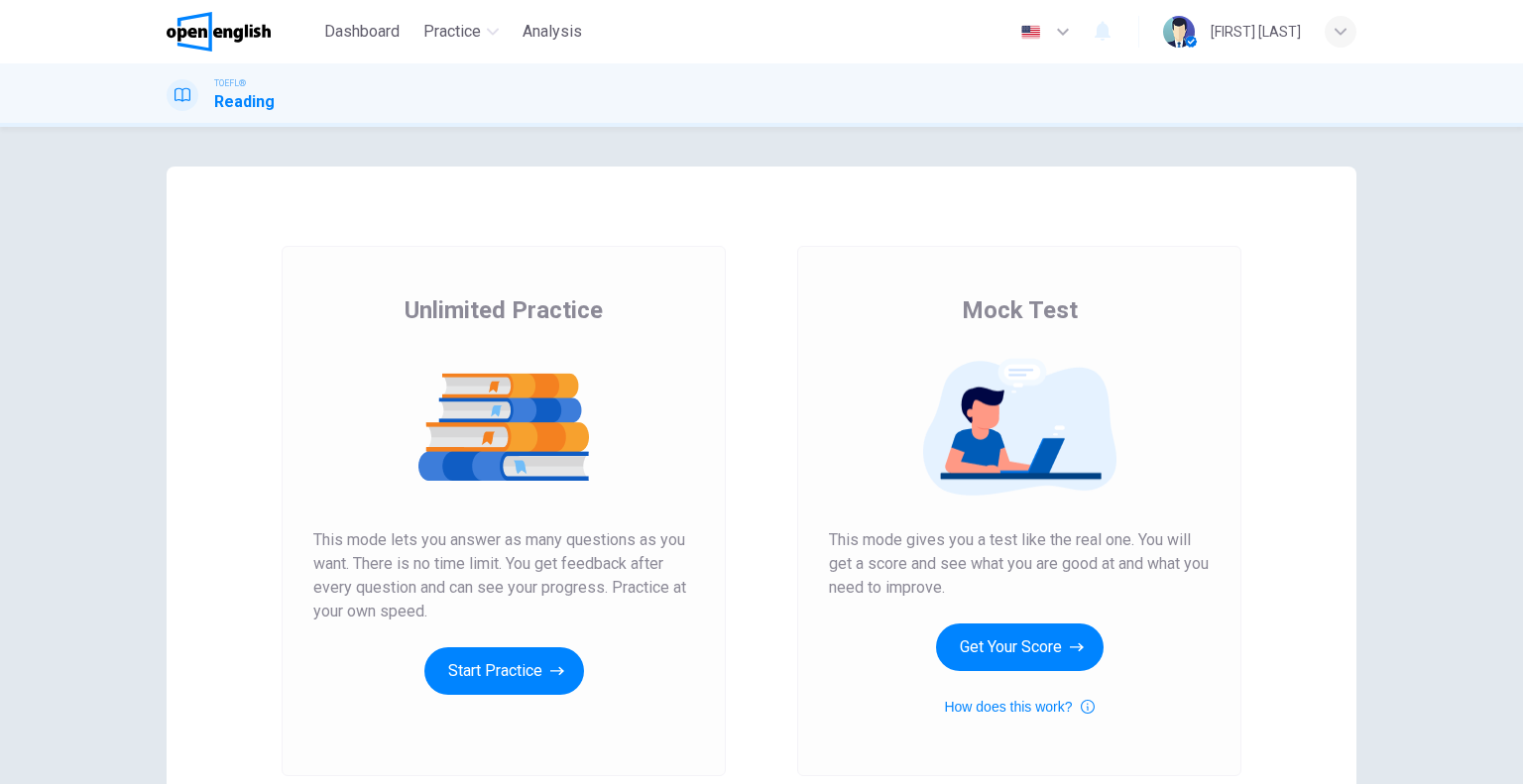 scroll, scrollTop: 0, scrollLeft: 0, axis: both 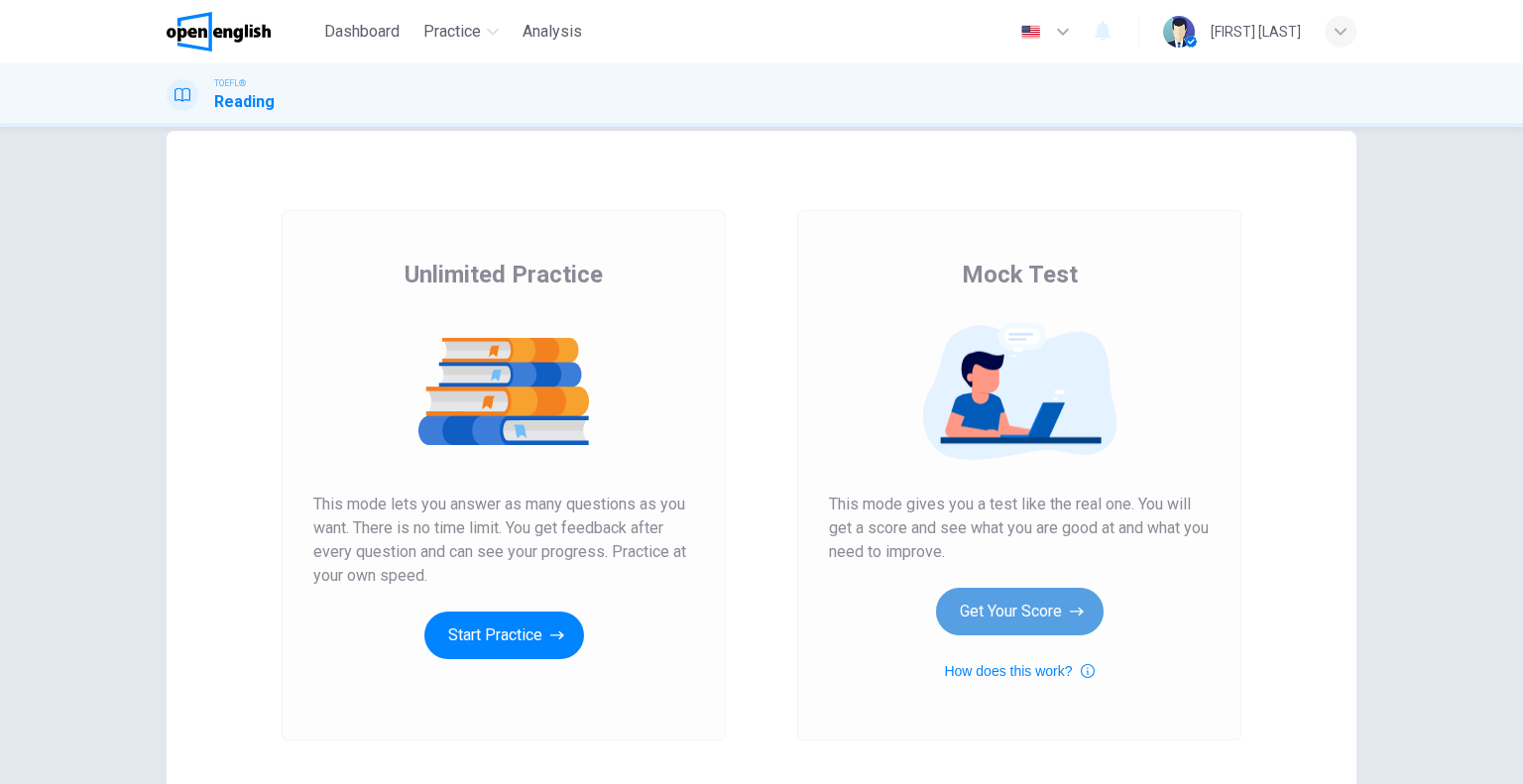 click on "Get Your Score" at bounding box center (504, 635) 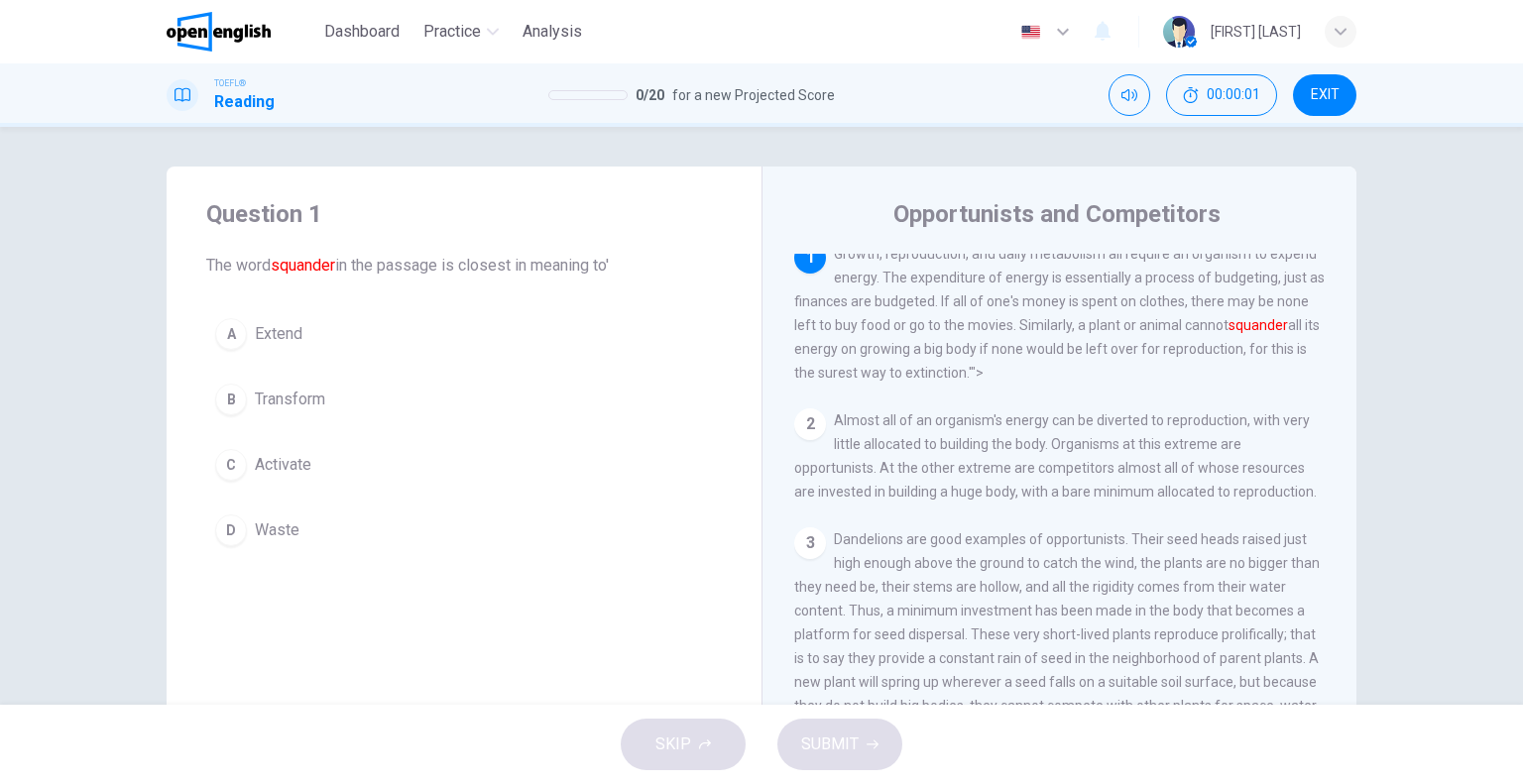 scroll, scrollTop: 0, scrollLeft: 0, axis: both 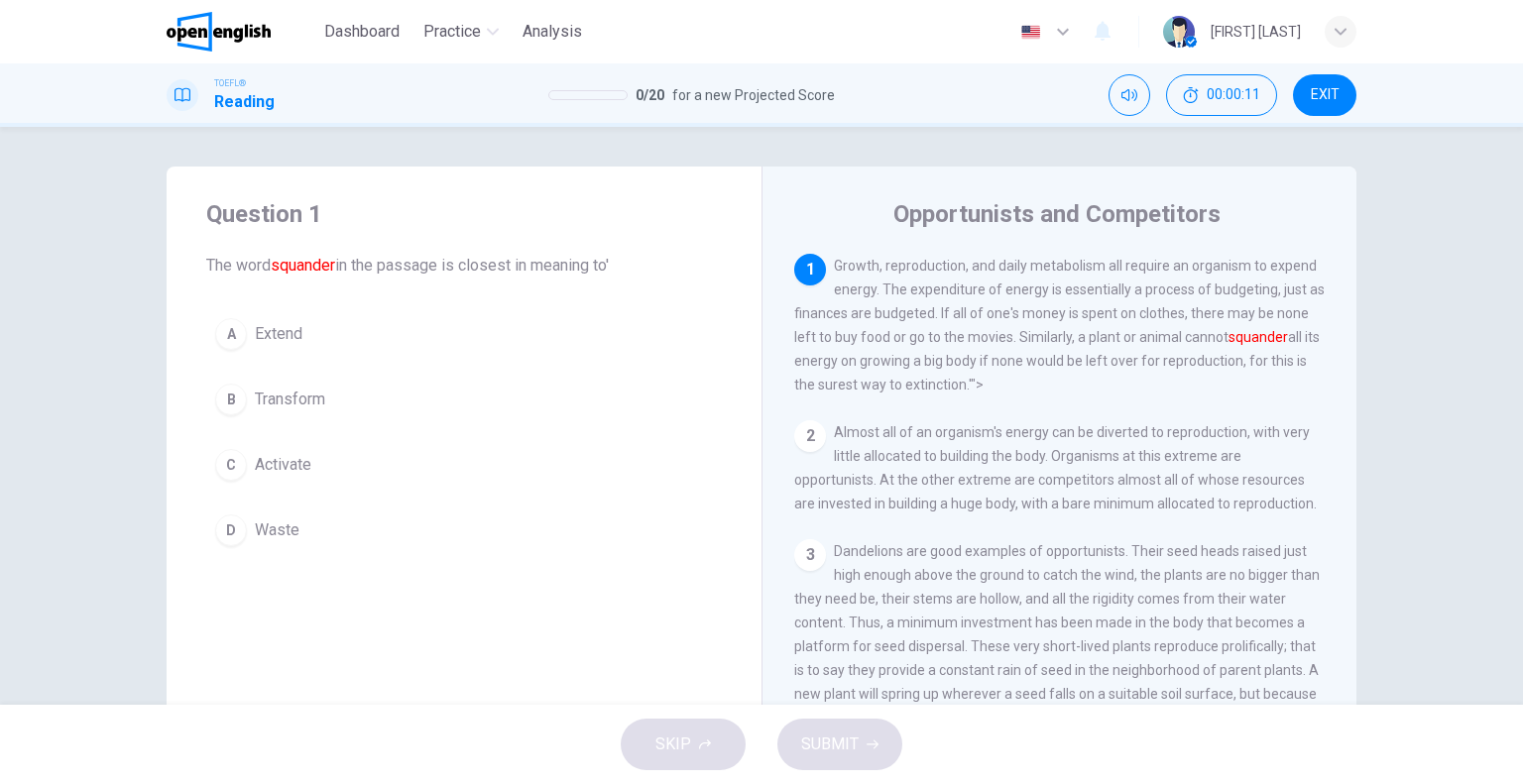 click on "Growth, reproduction, and daily metabolism all require an organism to expend energy. The expenditure of energy is essentially a process of budgeting, just as finances are budgeted. If all of one's money is spent on clothes, there may be none left to buy food or go to the movies. Similarly, a plant or animal cannot  squander  all its energy on growing a big body if none would be left over for reproduction, for this is the surest way to extinction.'">" at bounding box center (1059, 325) 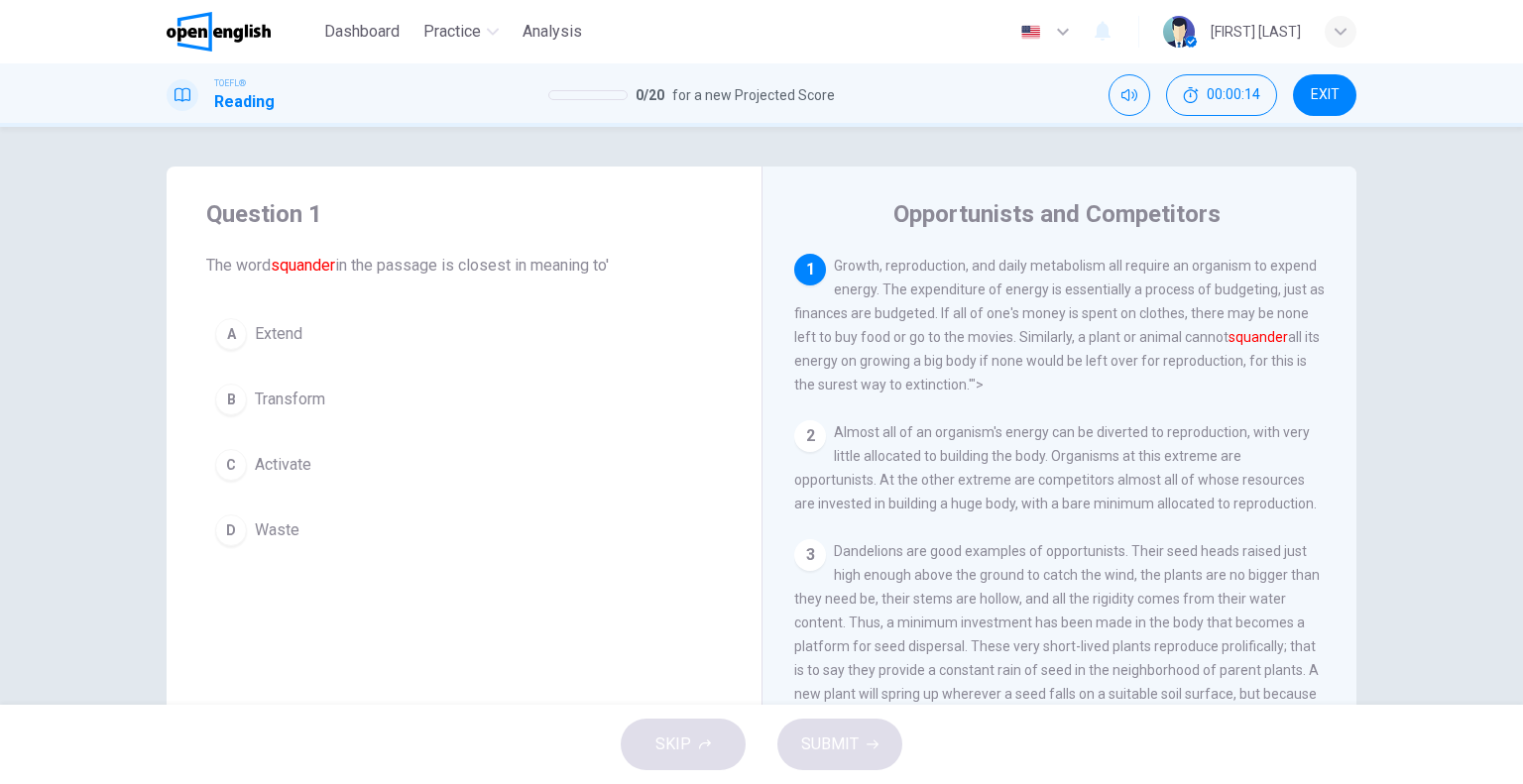 drag, startPoint x: 874, startPoint y: 289, endPoint x: 1004, endPoint y: 300, distance: 130.46455 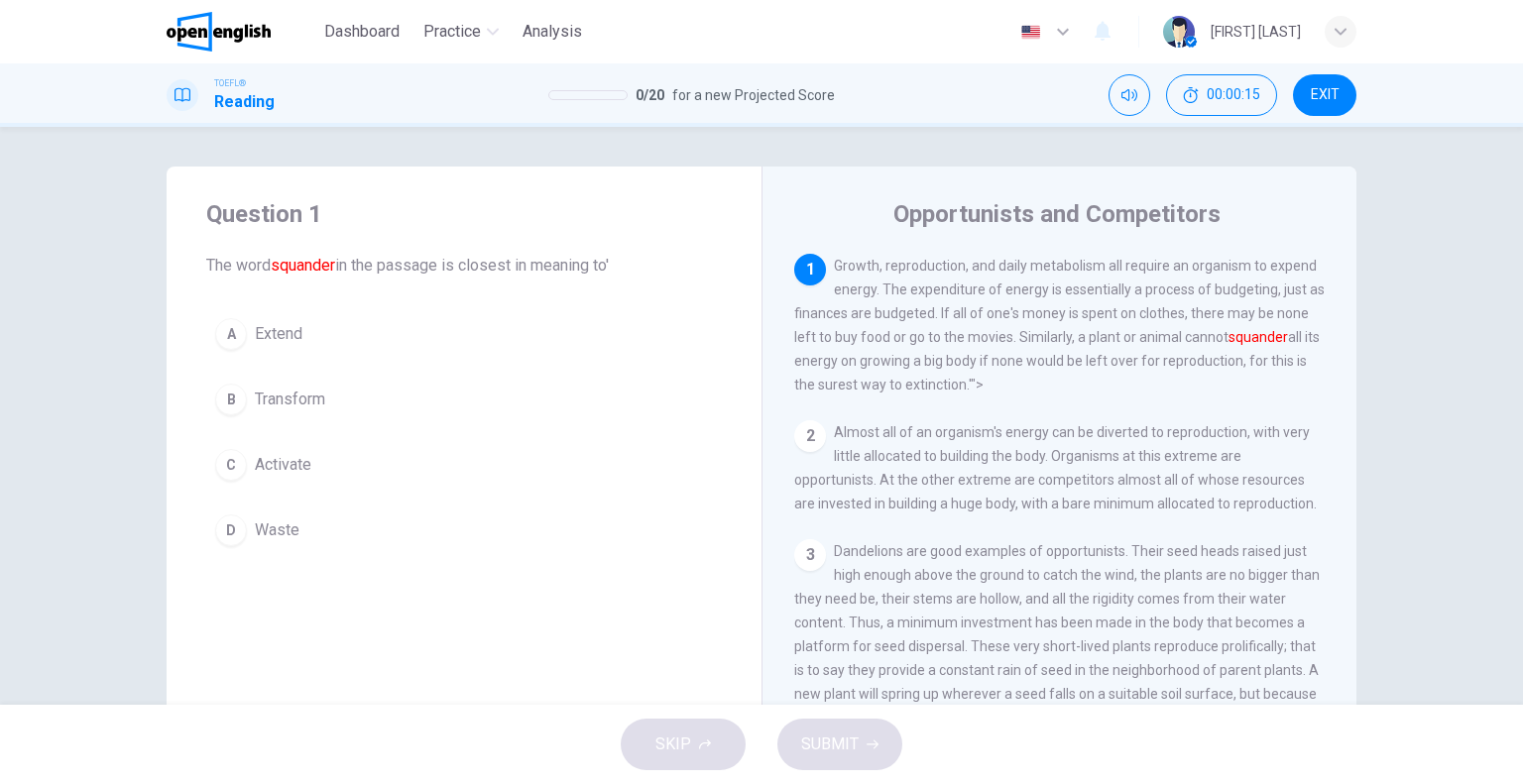click on "Growth, reproduction, and daily metabolism all require an organism to expend energy. The expenditure of energy is essentially a process of budgeting, just as finances are budgeted. If all of one's money is spent on clothes, there may be none left to buy food or go to the movies. Similarly, a plant or animal cannot  squander  all its energy on growing a big body if none would be left over for reproduction, for this is the surest way to extinction.'">" at bounding box center [1059, 325] 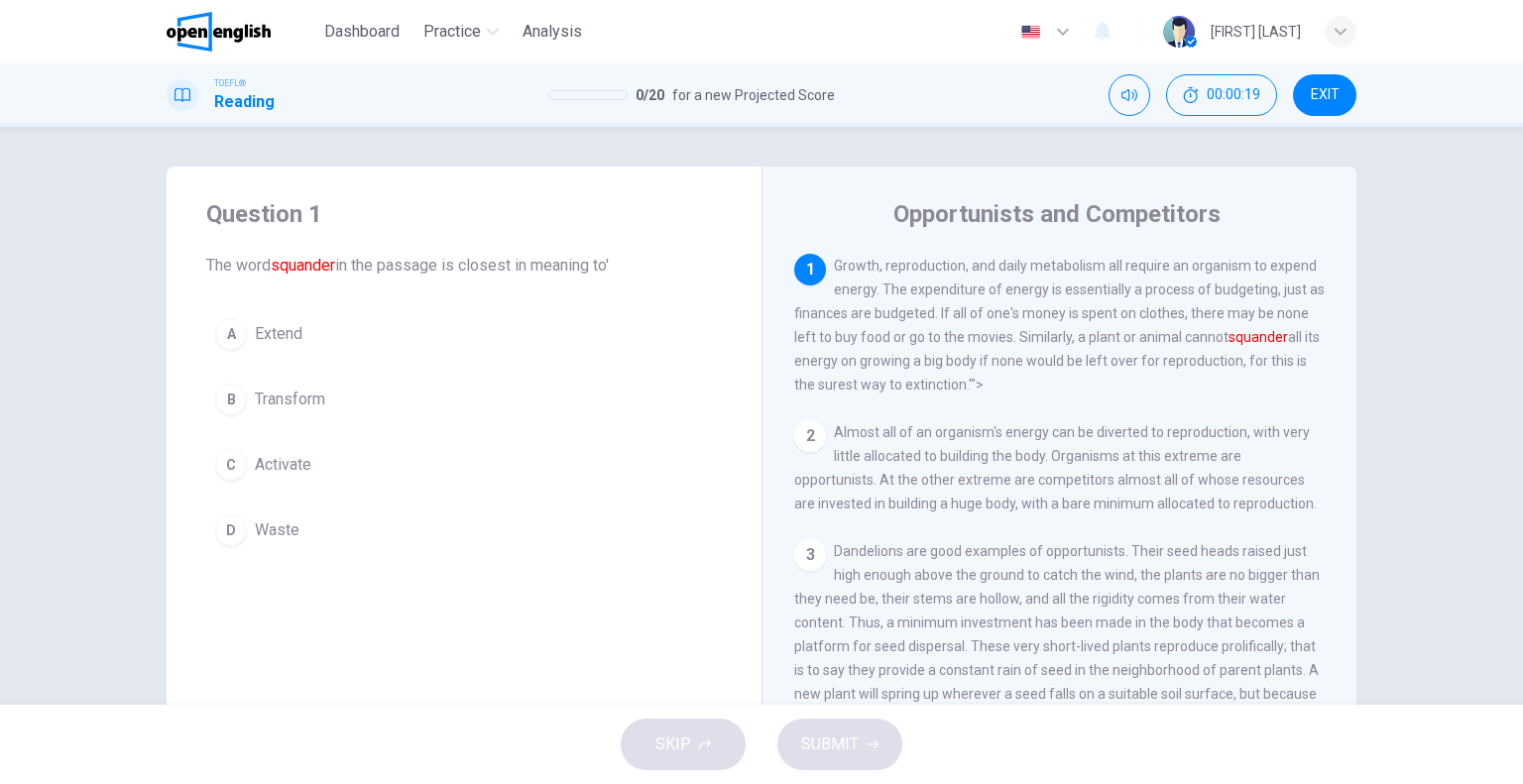click on "Growth, reproduction, and daily metabolism all require an organism to expend energy. The expenditure of energy is essentially a process of budgeting, just as finances are budgeted. If all of one's money is spent on clothes, there may be none left to buy food or go to the movies. Similarly, a plant or animal cannot  squander  all its energy on growing a big body if none would be left over for reproduction, for this is the surest way to extinction.'">" at bounding box center [1059, 325] 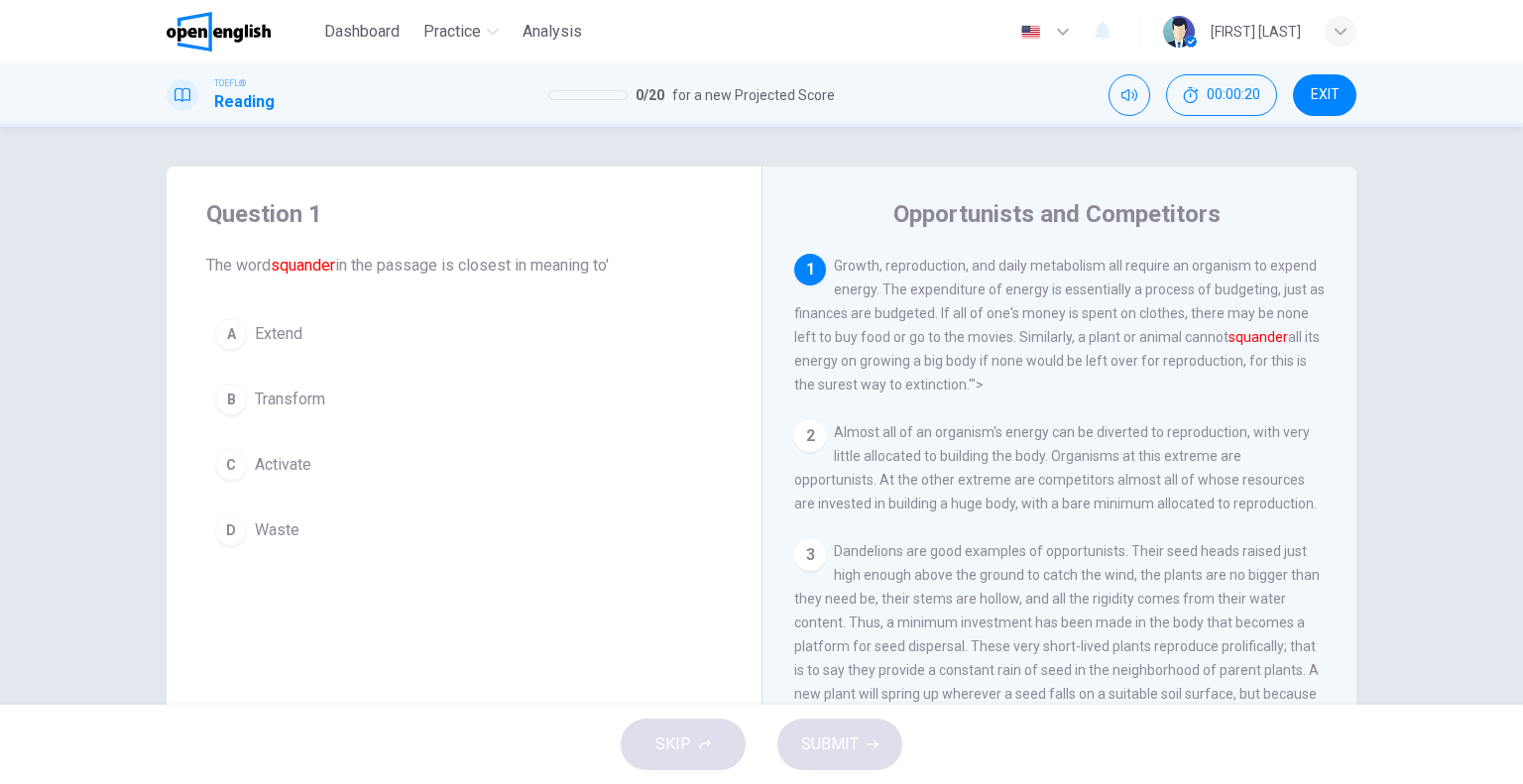 drag, startPoint x: 1269, startPoint y: 287, endPoint x: 1323, endPoint y: 307, distance: 57.58472 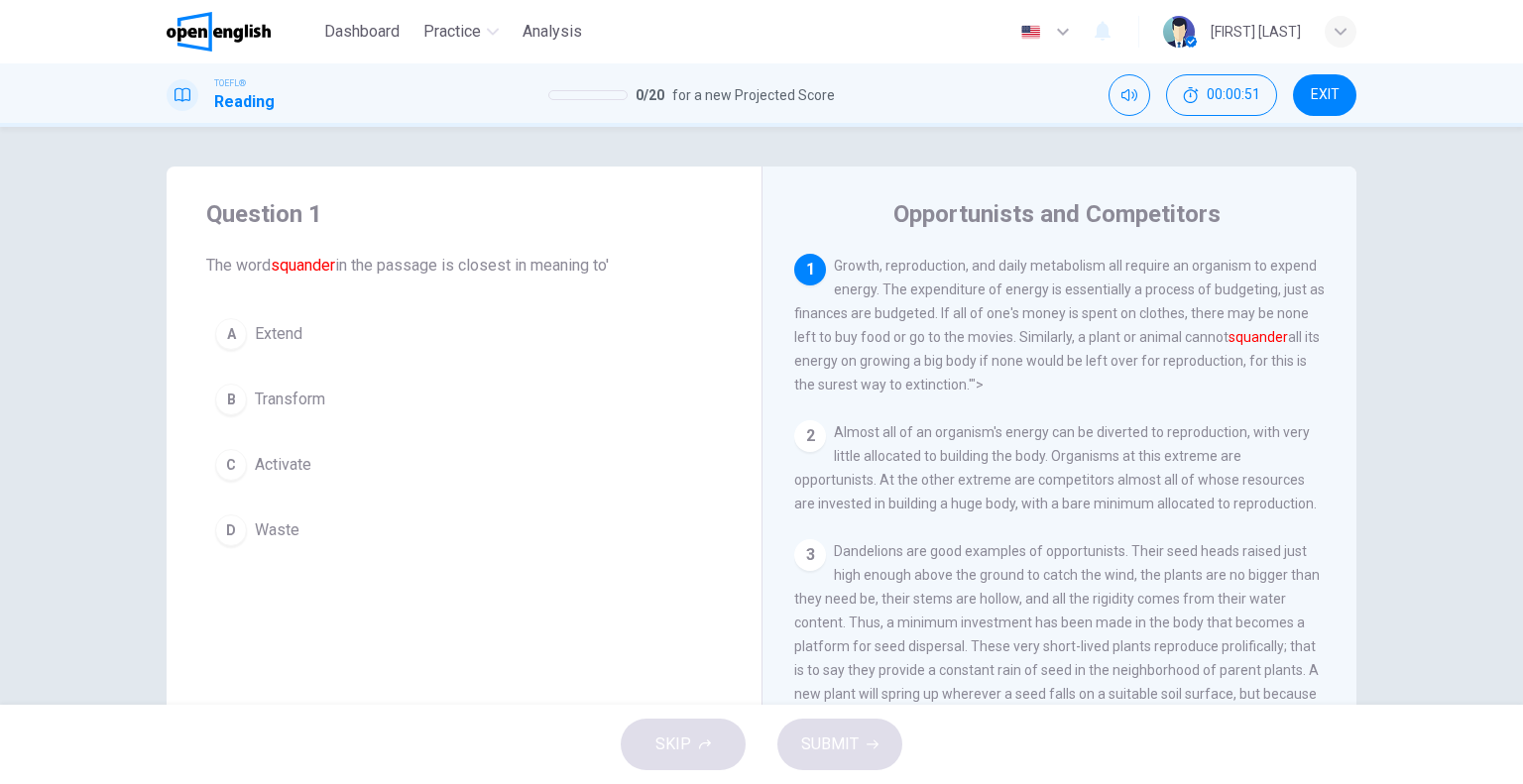 scroll, scrollTop: 18, scrollLeft: 0, axis: vertical 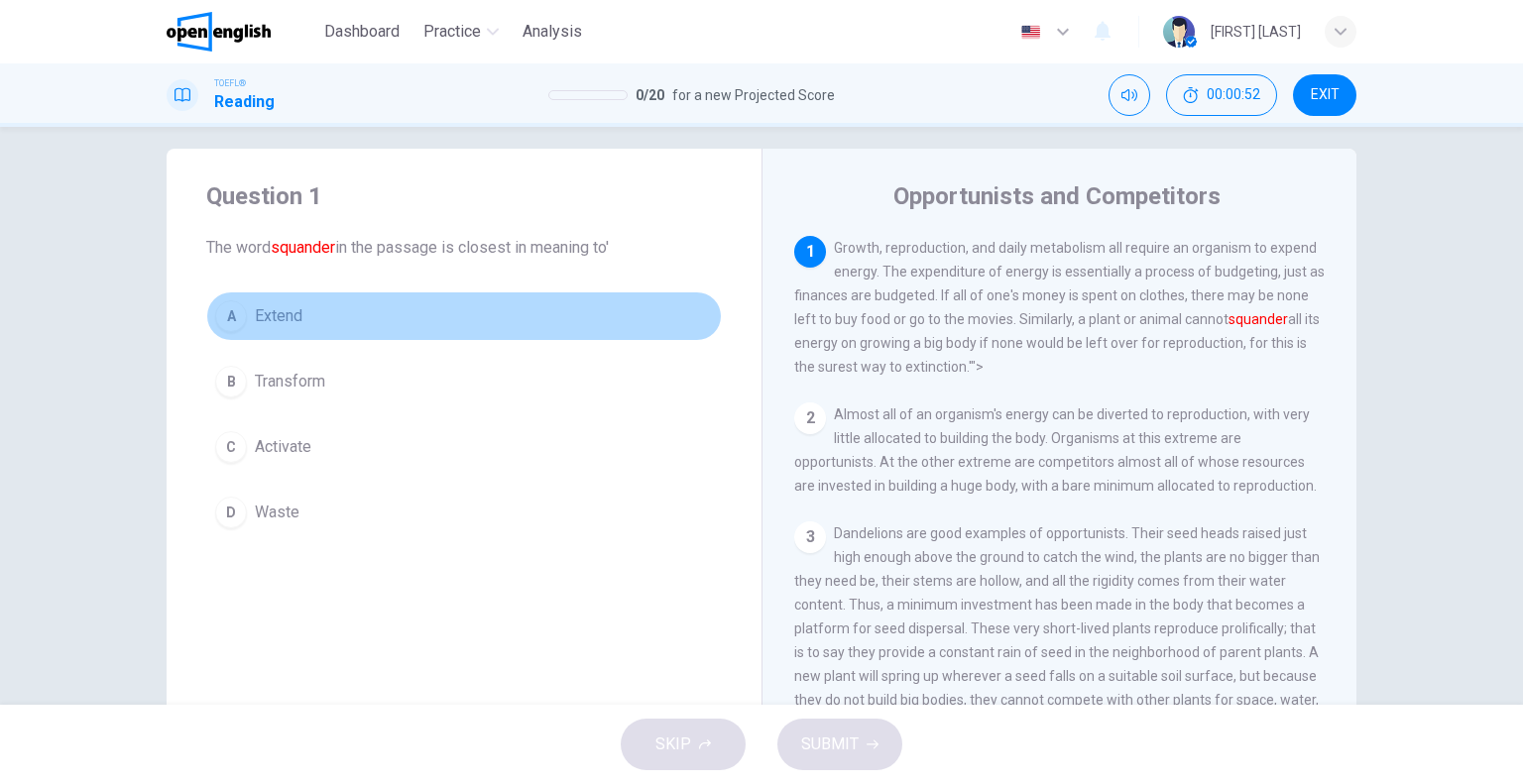 click on "[FIRST] [LAST]" at bounding box center [464, 316] 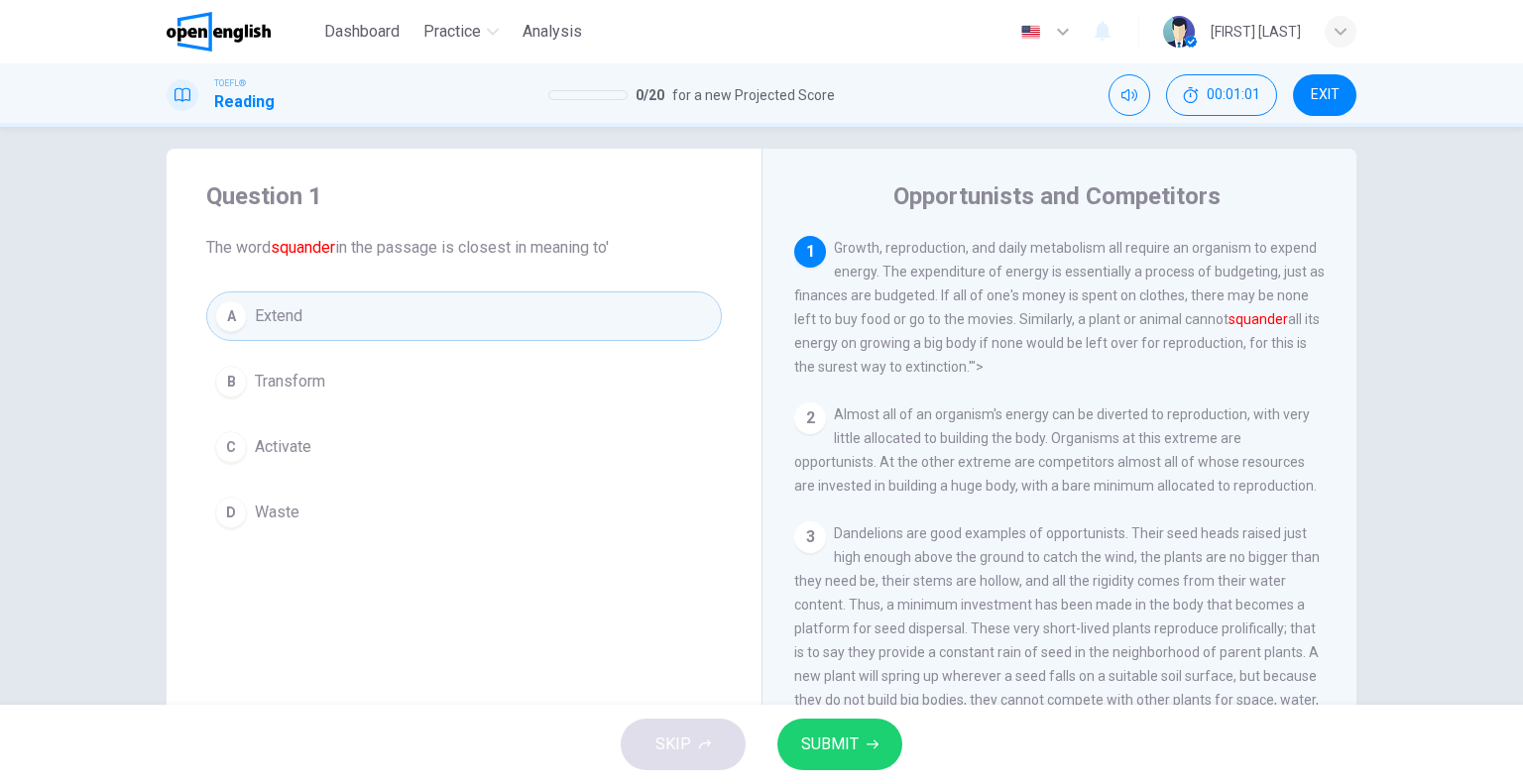 drag, startPoint x: 200, startPoint y: 247, endPoint x: 513, endPoint y: 249, distance: 313.00639 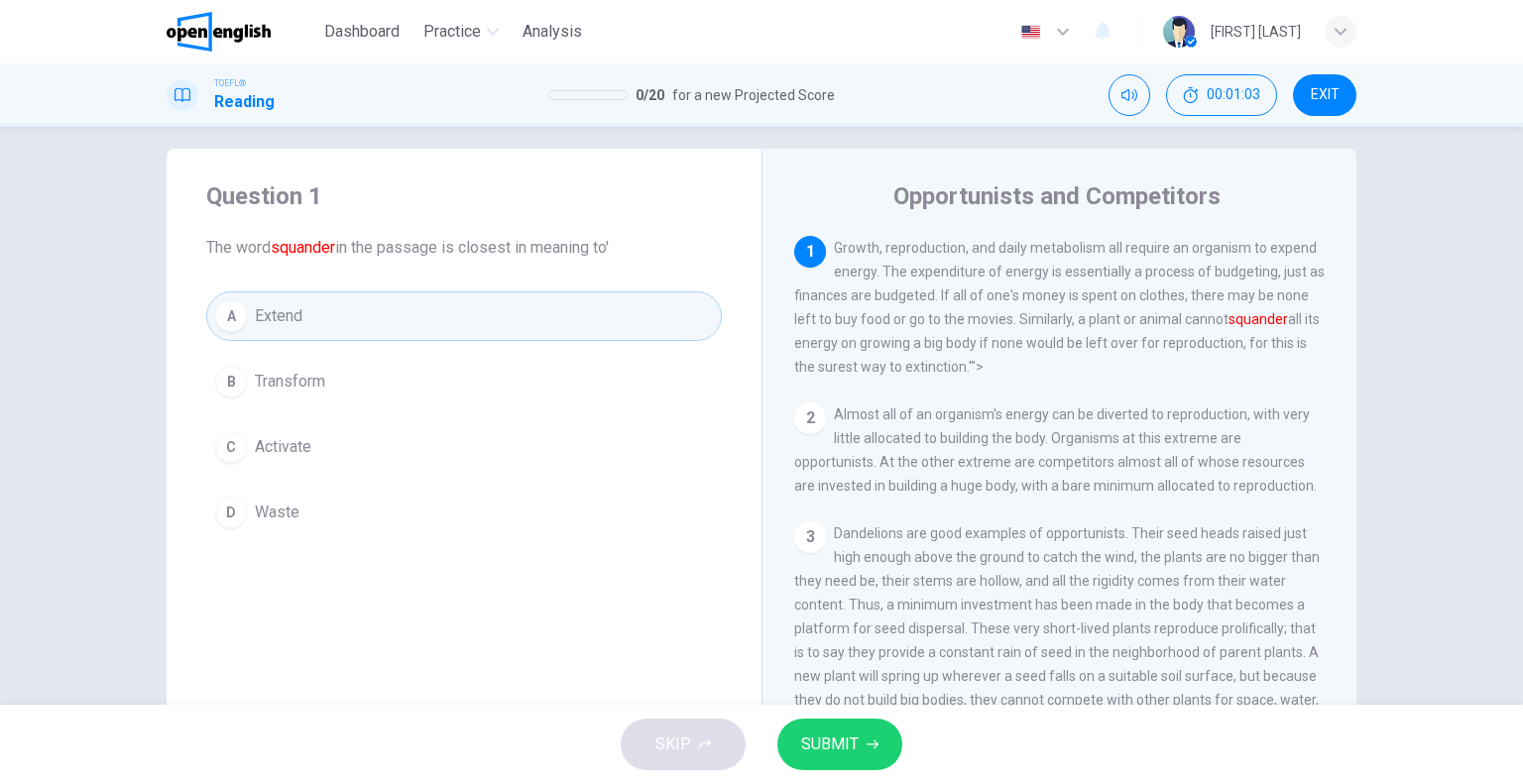 drag, startPoint x: 1108, startPoint y: 374, endPoint x: 753, endPoint y: 242, distance: 378.74662 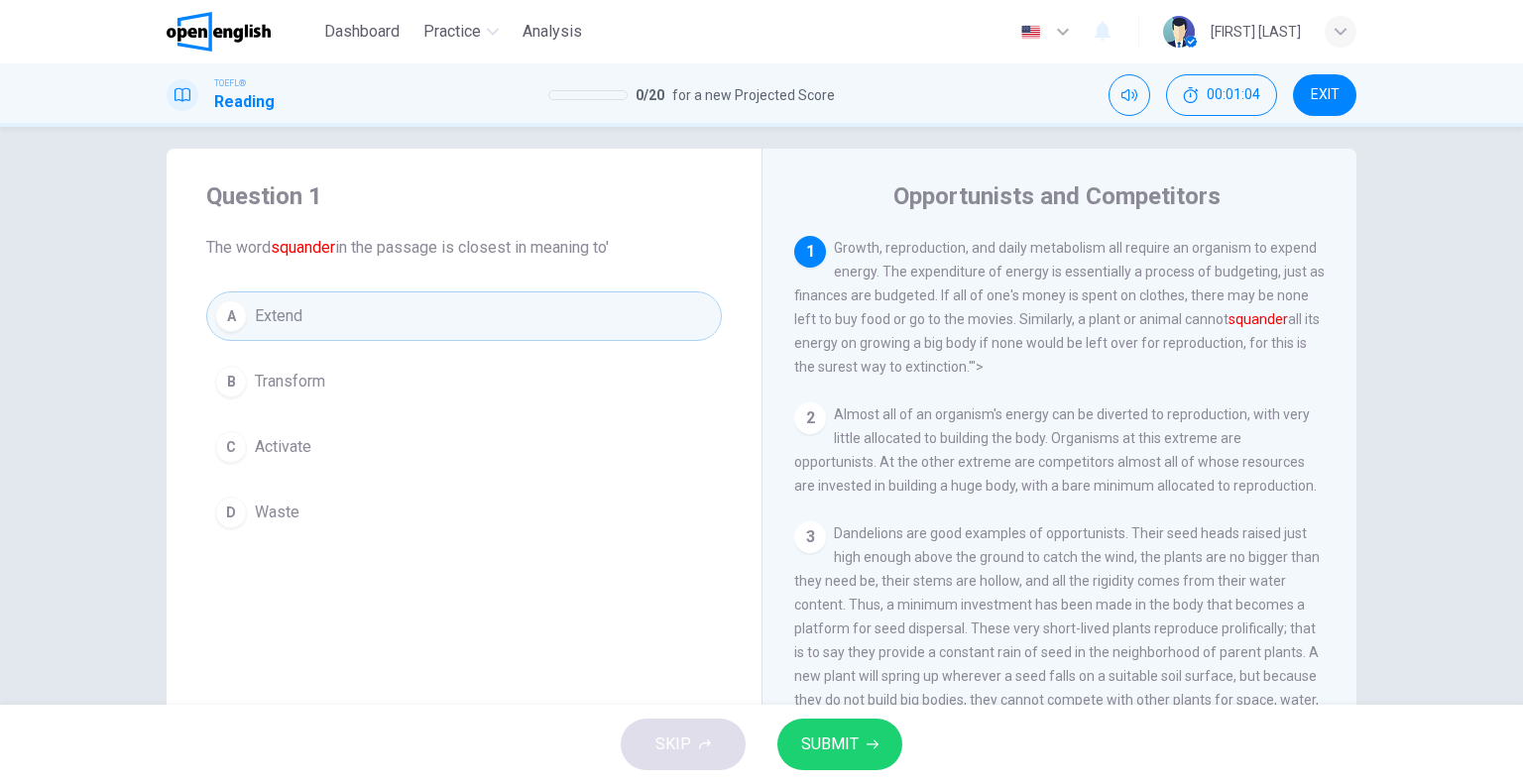 click on "Growth, reproduction, and daily metabolism all require an organism to expend energy. The expenditure of energy is essentially a process of budgeting, just as finances are budgeted. If all of one's money is spent on clothes, there may be none left to buy food or go to the movies. Similarly, a plant or animal cannot  squander  all its energy on growing a big body if none would be left over for reproduction, for this is the surest way to extinction.'">" at bounding box center [1059, 307] 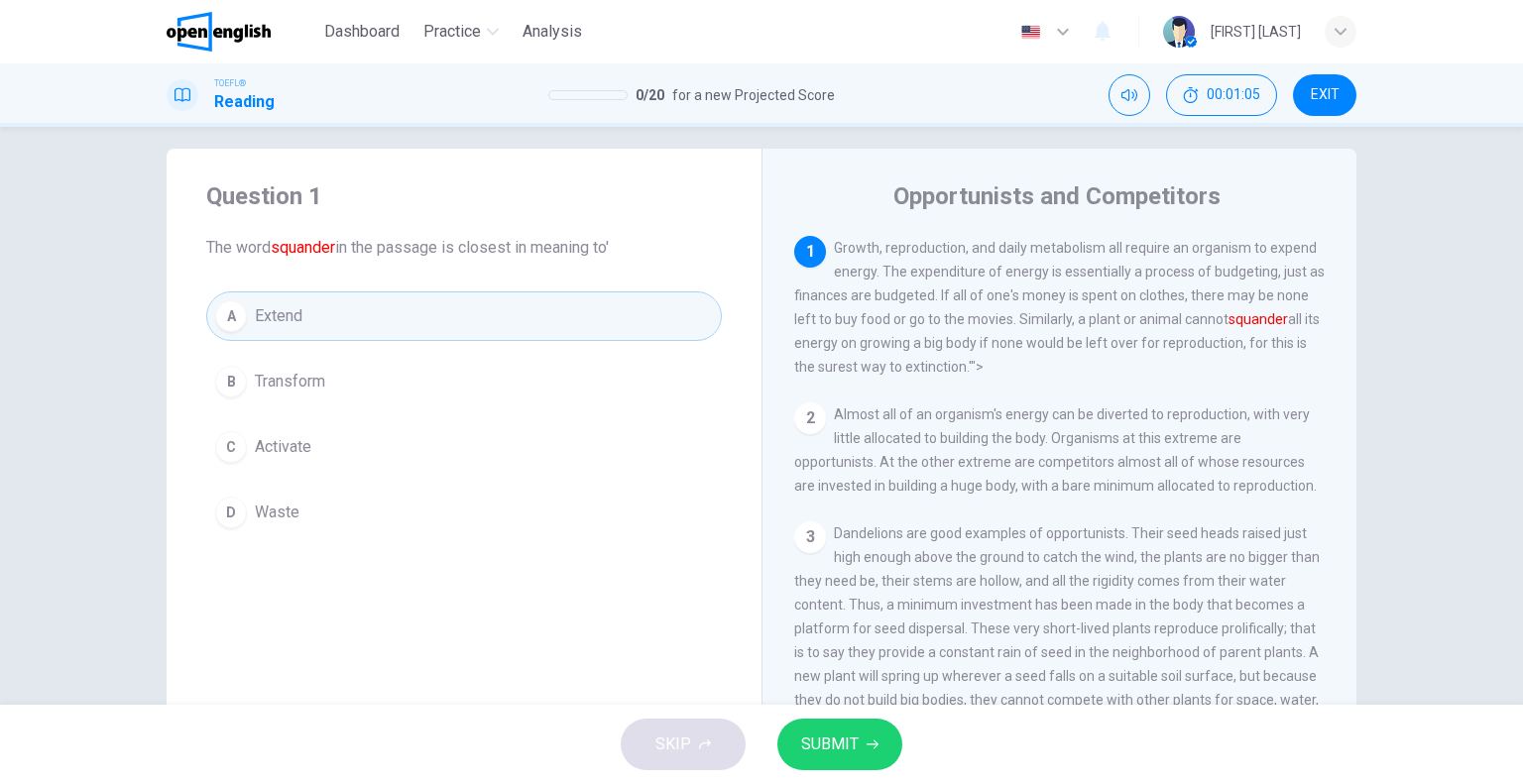 click on "Growth, reproduction, and daily metabolism all require an organism to expend energy. The expenditure of energy is essentially a process of budgeting, just as finances are budgeted. If all of one's money is spent on clothes, there may be none left to buy food or go to the movies. Similarly, a plant or animal cannot  squander  all its energy on growing a big body if none would be left over for reproduction, for this is the surest way to extinction.'">" at bounding box center (1059, 307) 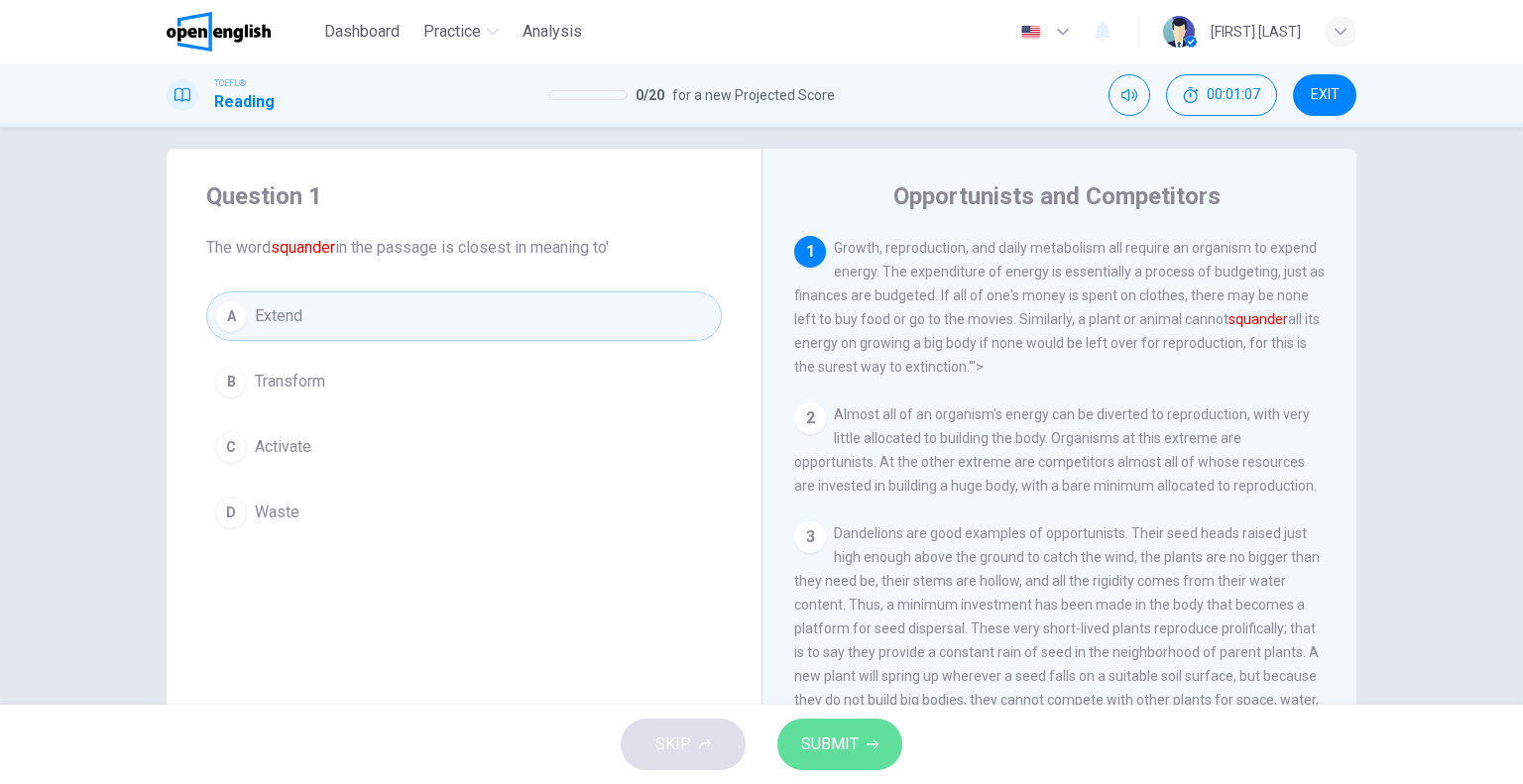 click on "SUBMIT" at bounding box center (840, 744) 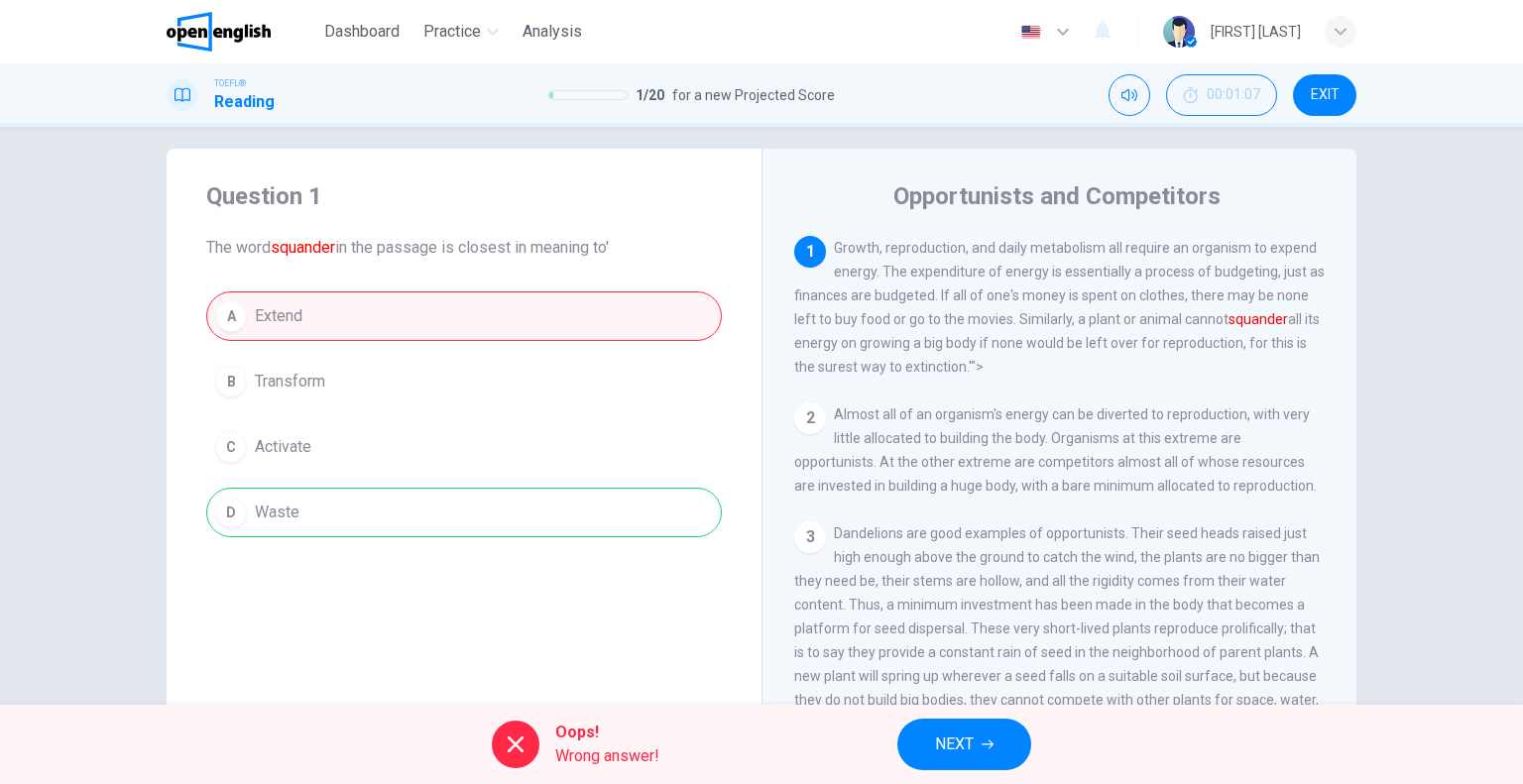 click on "A Extend B Transform C Activate D Waste" at bounding box center [464, 414] 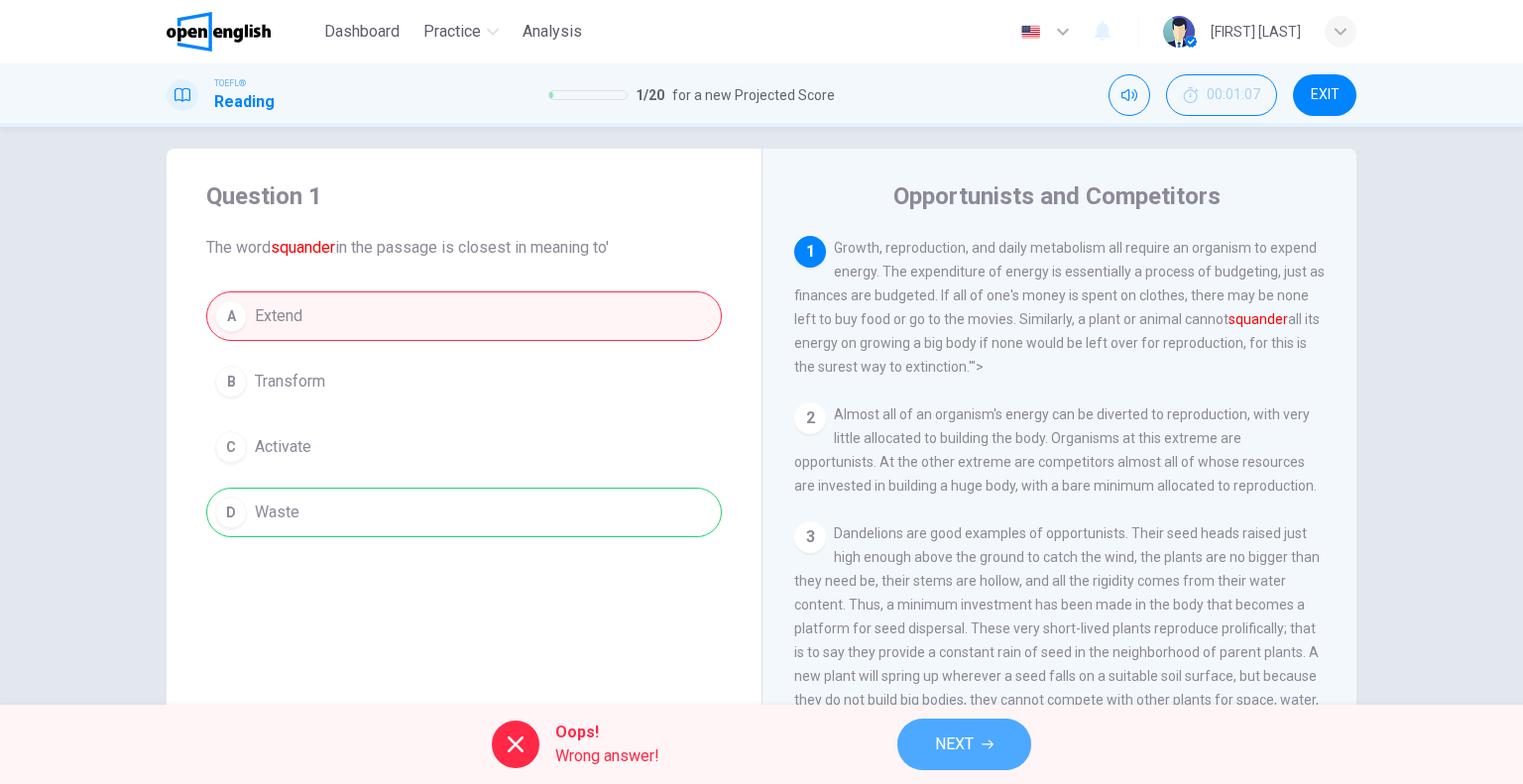 click on "NEXT" at bounding box center (964, 744) 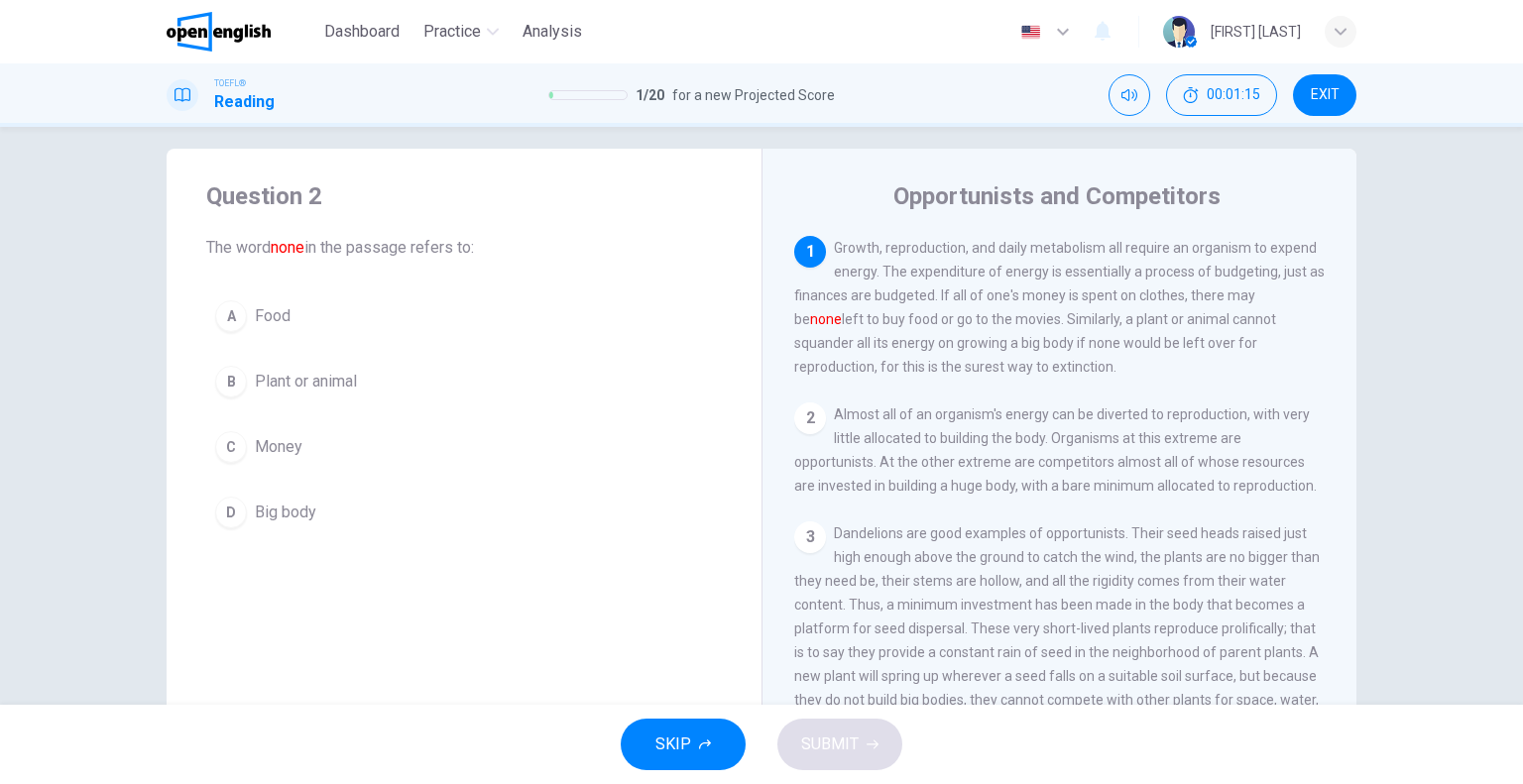 drag, startPoint x: 975, startPoint y: 292, endPoint x: 1120, endPoint y: 289, distance: 145.03103 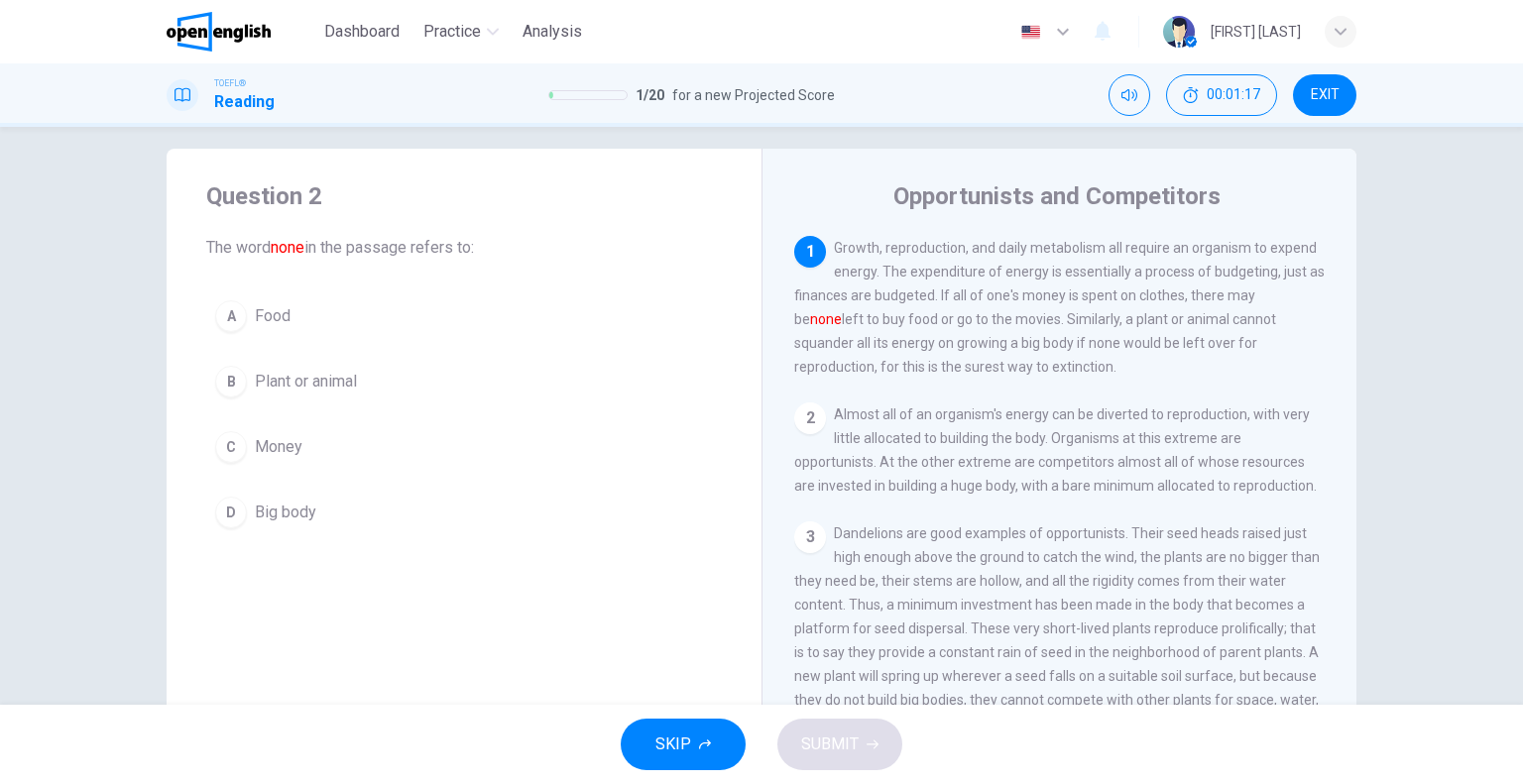 click on "Growth, reproduction, and daily metabolism all require an organism to expend energy. The expenditure of energy is essentially a process of budgeting, just as finances are budgeted. If all of one's money is spent on clothes, there may be  none  left to buy food or go to the movies. Similarly, a plant or animal cannot squander all its energy on growing a big body if none would be left over for reproduction, for this is the surest way to extinction." at bounding box center (1059, 307) 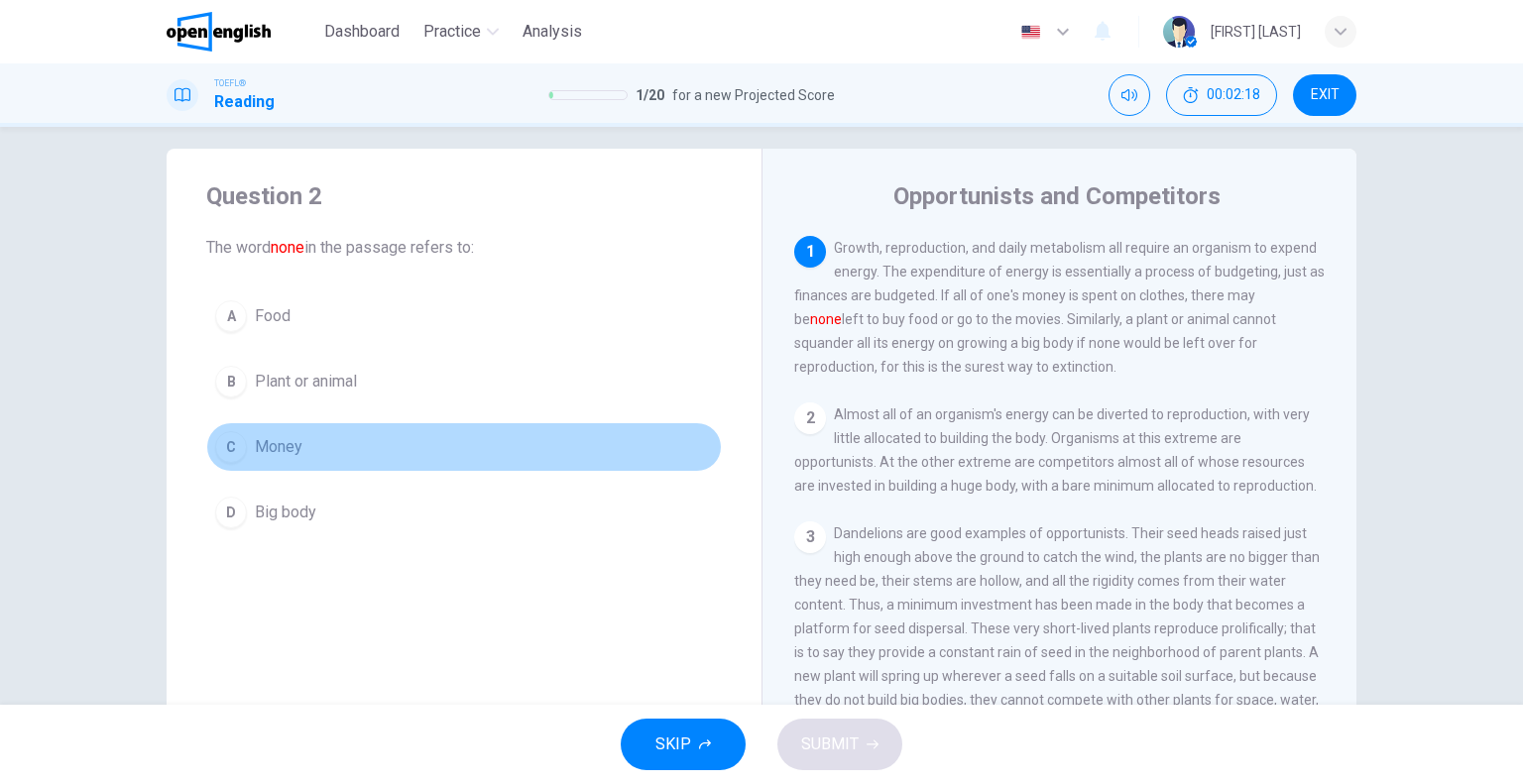 click on "C" at bounding box center [231, 316] 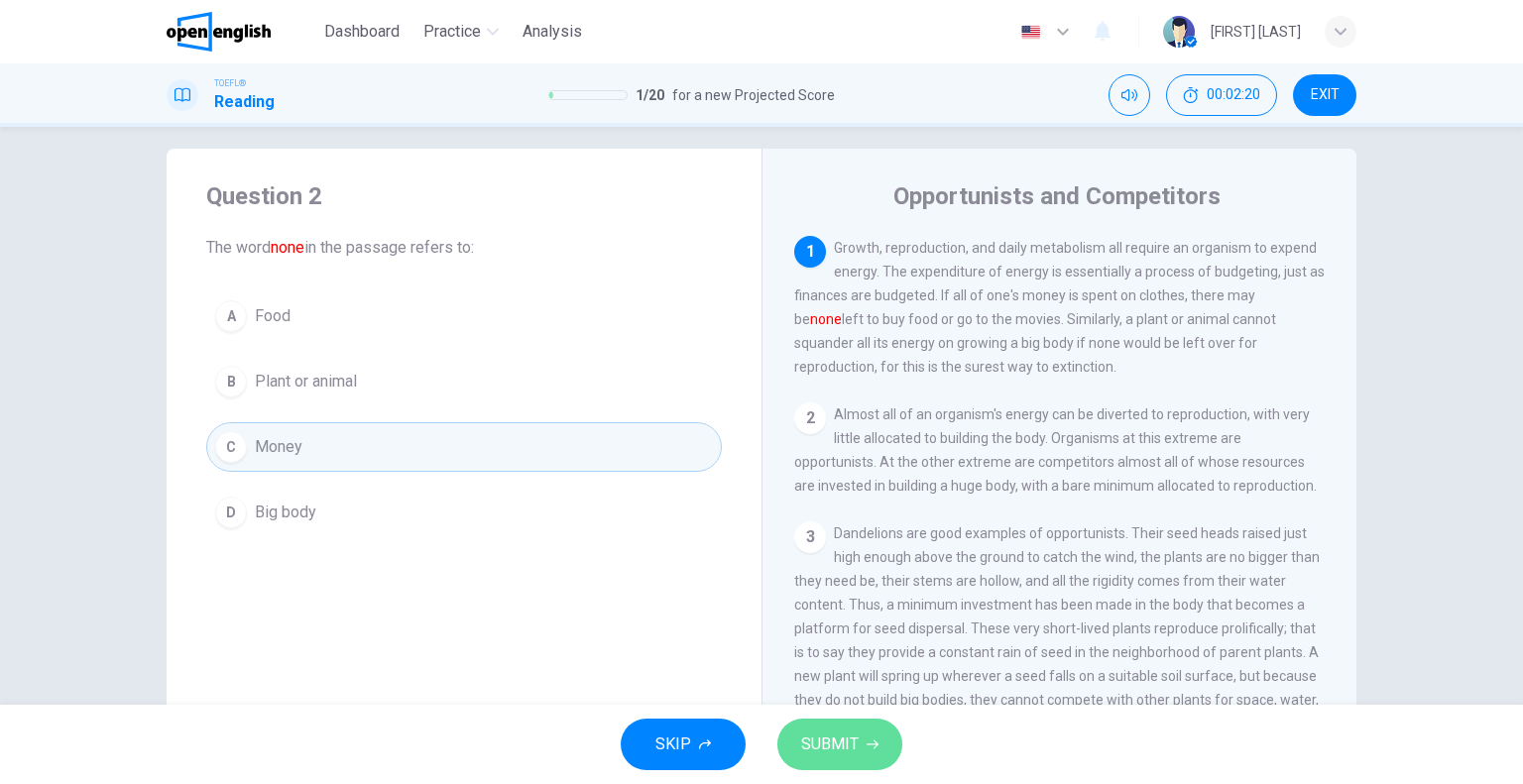 click at bounding box center (873, 744) 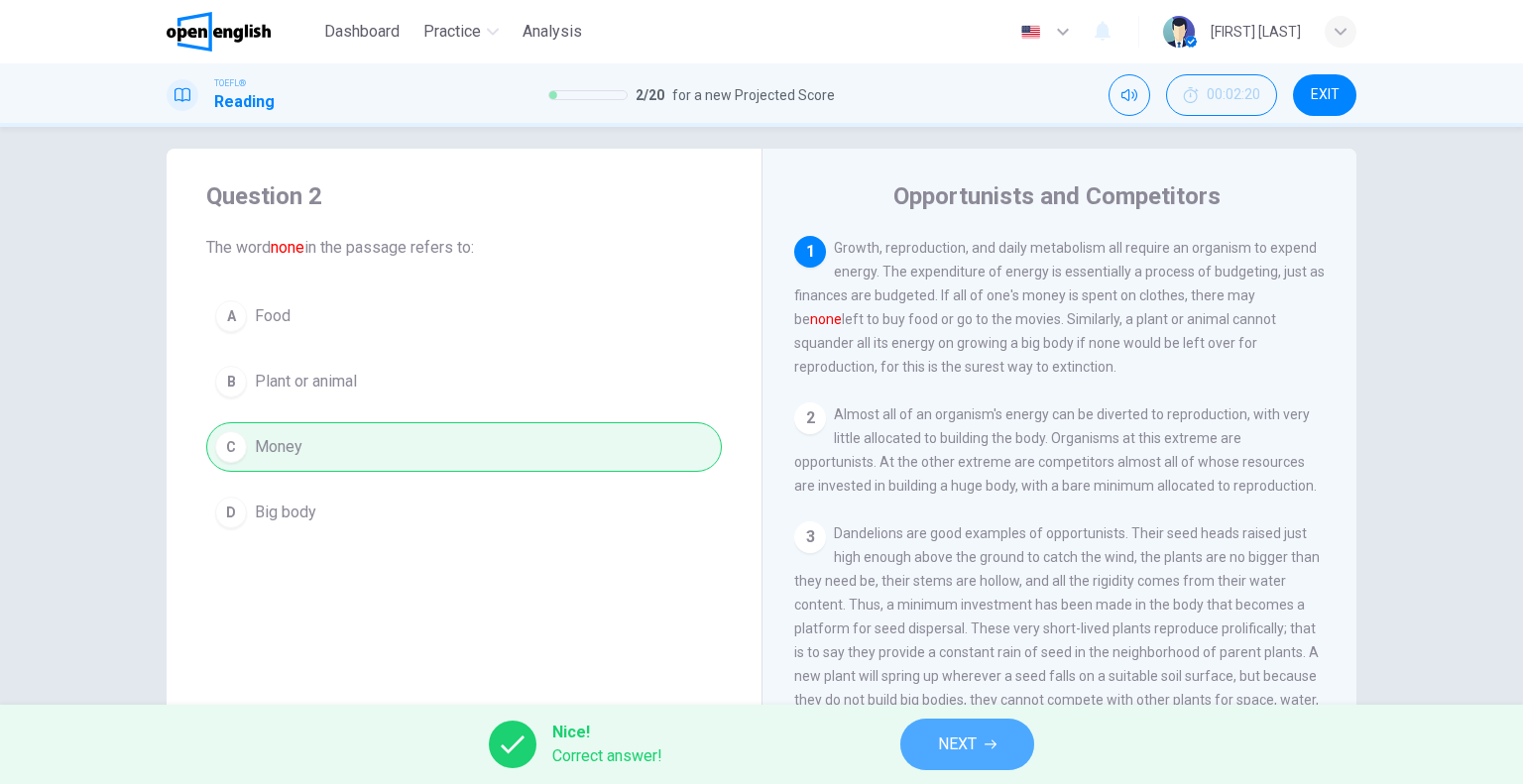 click on "NEXT" at bounding box center (957, 744) 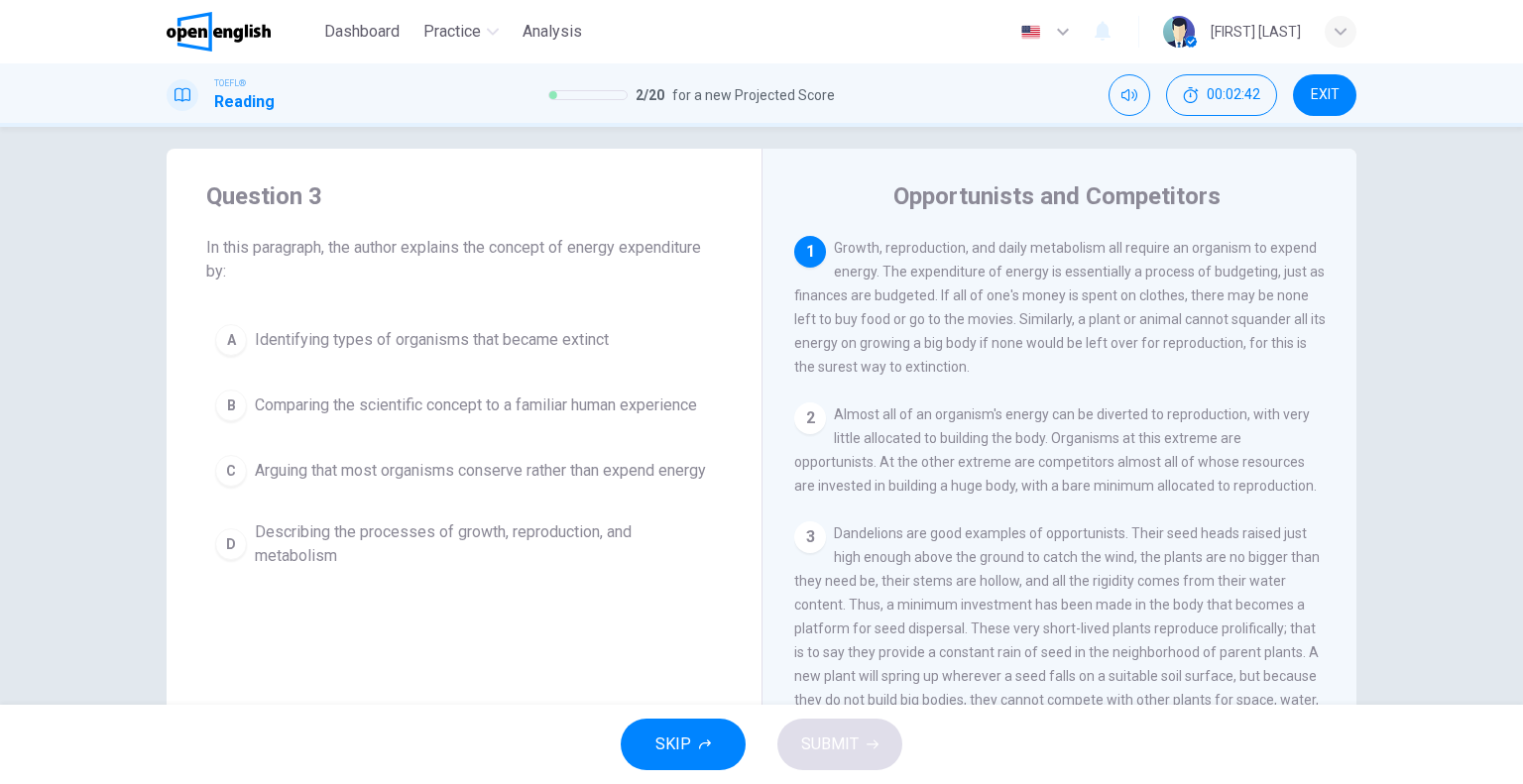drag, startPoint x: 1192, startPoint y: 250, endPoint x: 1256, endPoint y: 305, distance: 84.38602 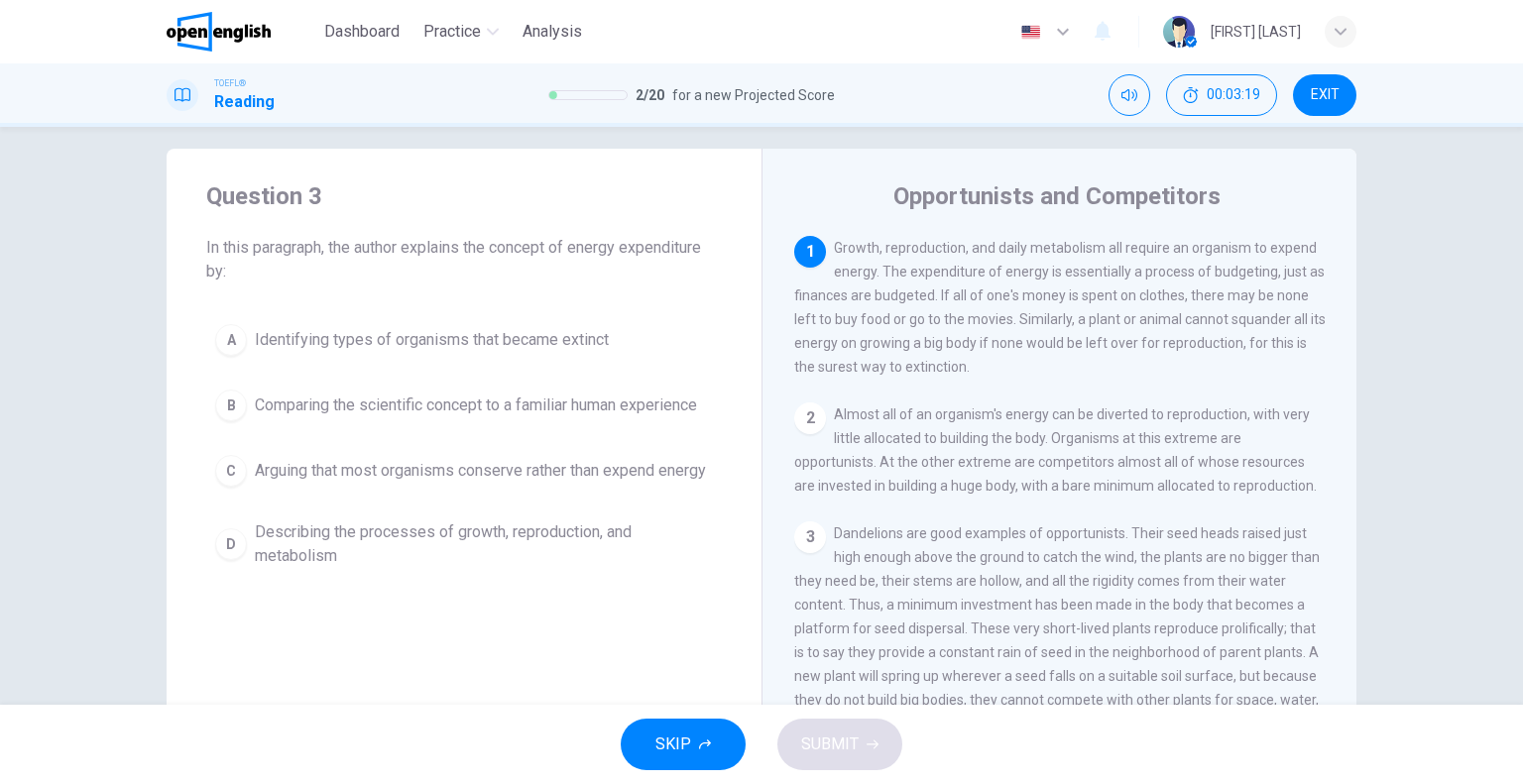 click on "D" at bounding box center (231, 340) 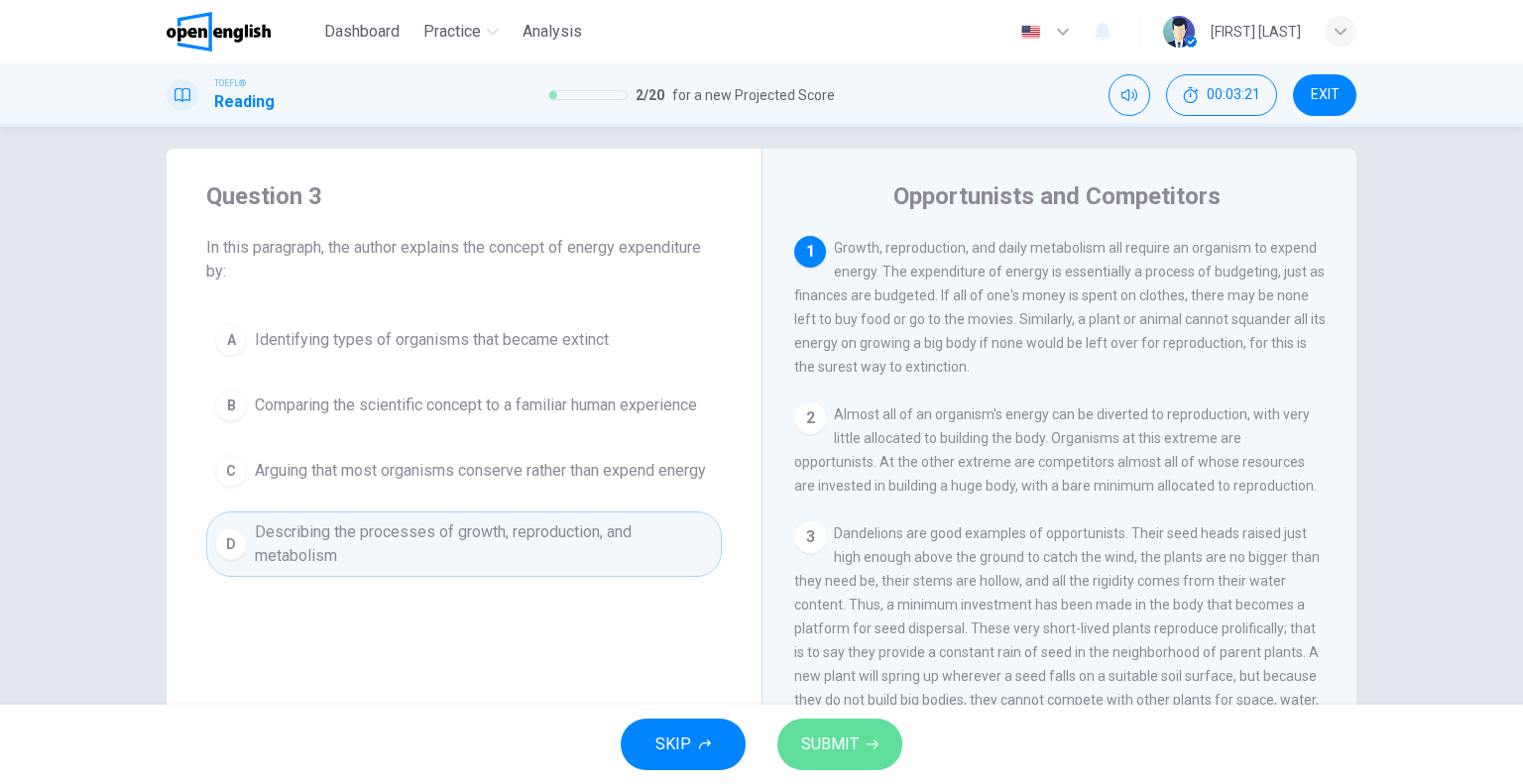 click on "SUBMIT" at bounding box center (830, 744) 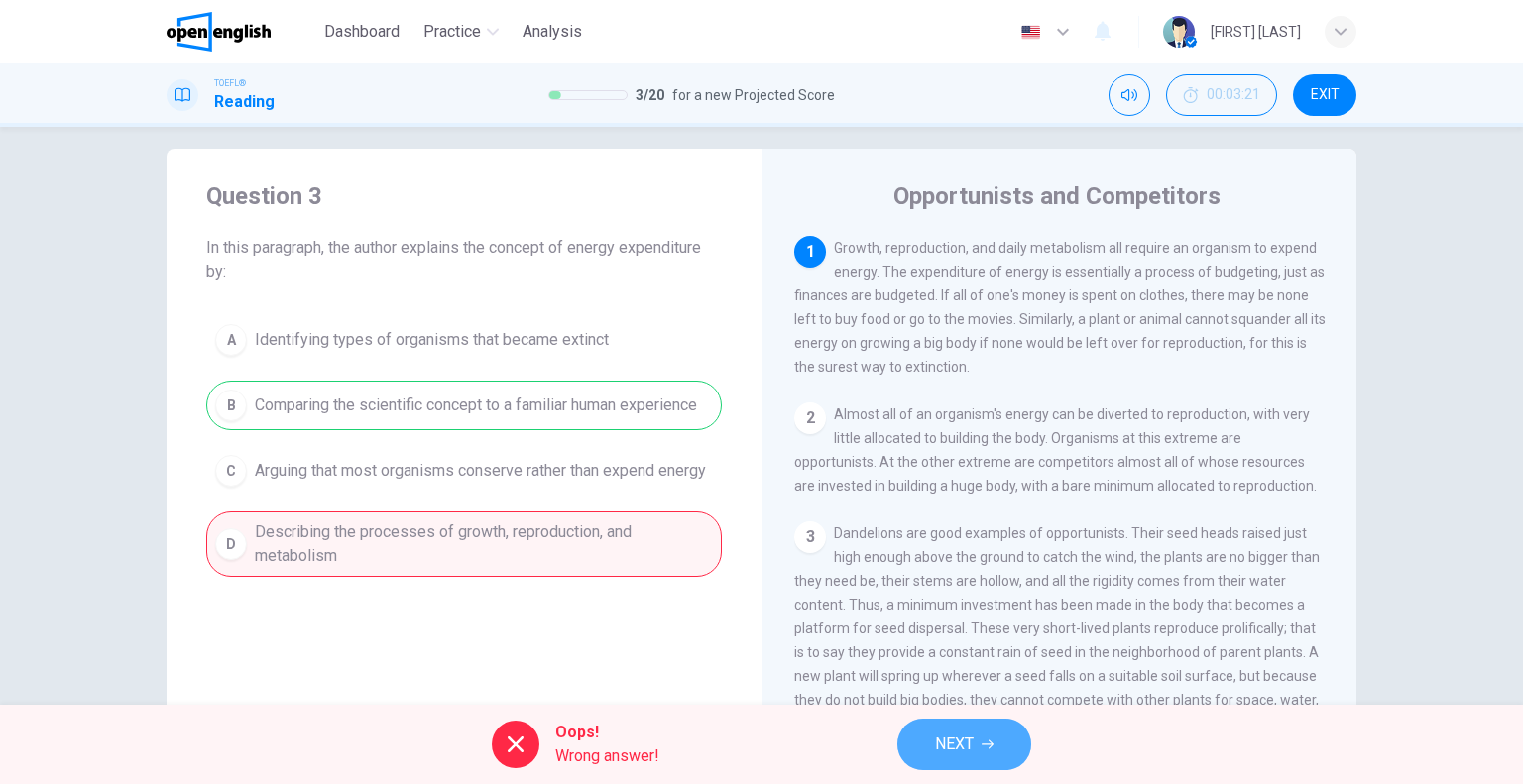 click on "NEXT" at bounding box center (954, 744) 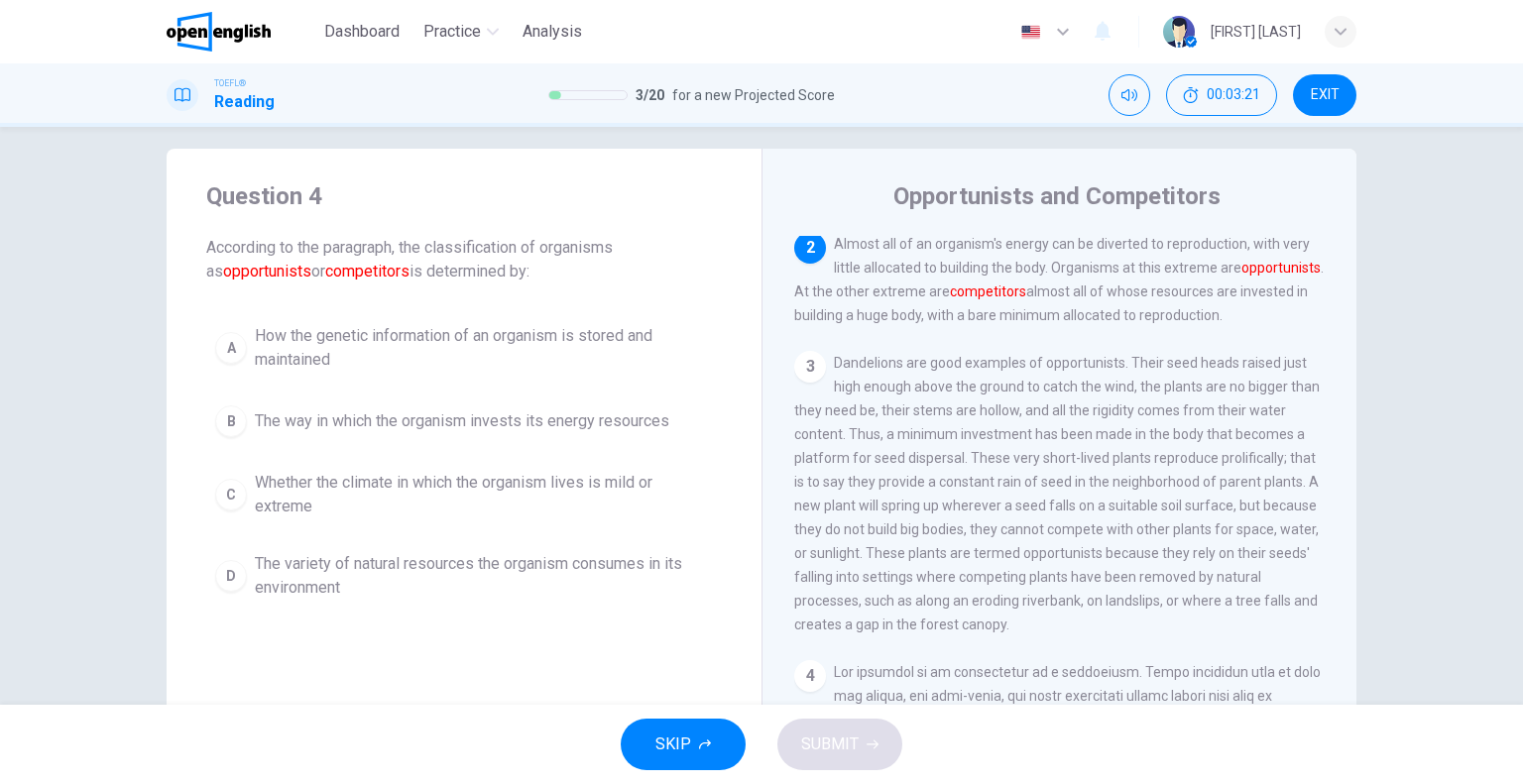 scroll, scrollTop: 170, scrollLeft: 0, axis: vertical 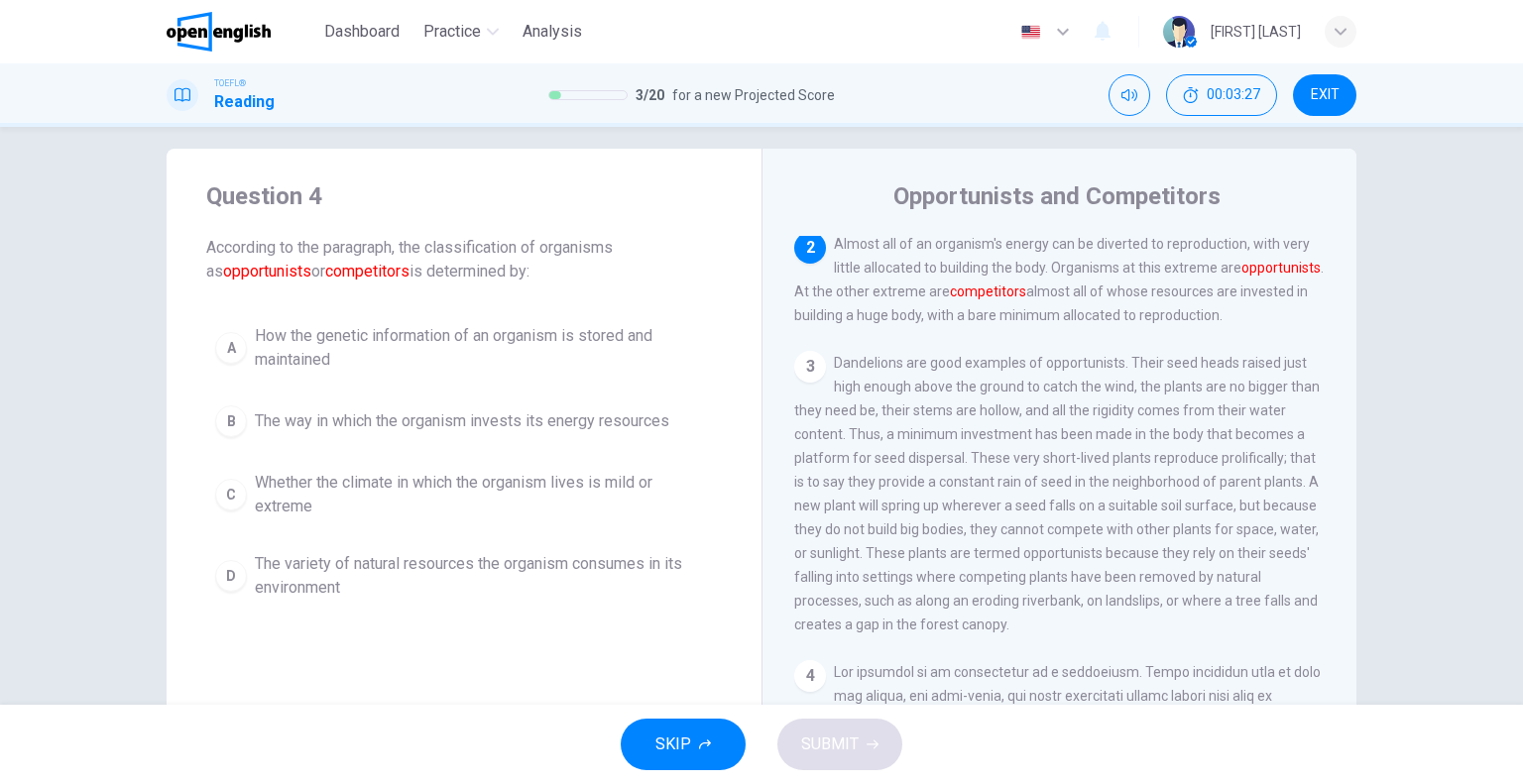 drag, startPoint x: 835, startPoint y: 249, endPoint x: 1139, endPoint y: 261, distance: 304.23675 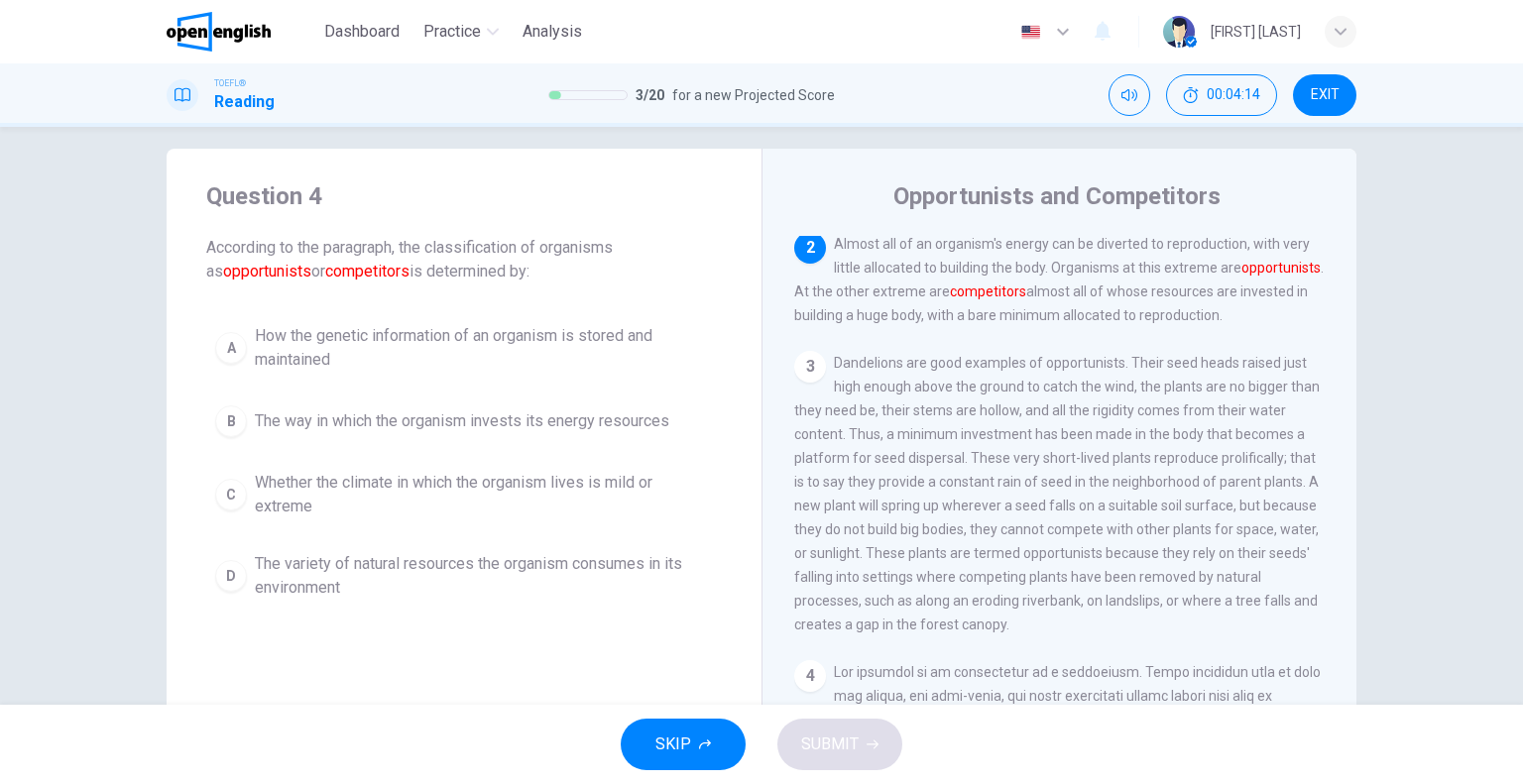 click on "Almost all of an organism's energy can be diverted to reproduction, with very little allocated to building the body. Organisms at this extreme are  opportunists . At the other extreme are  competitors  almost all of whose resources are invested in building a huge body, with a bare minimum allocated to reproduction." at bounding box center (1060, 137) 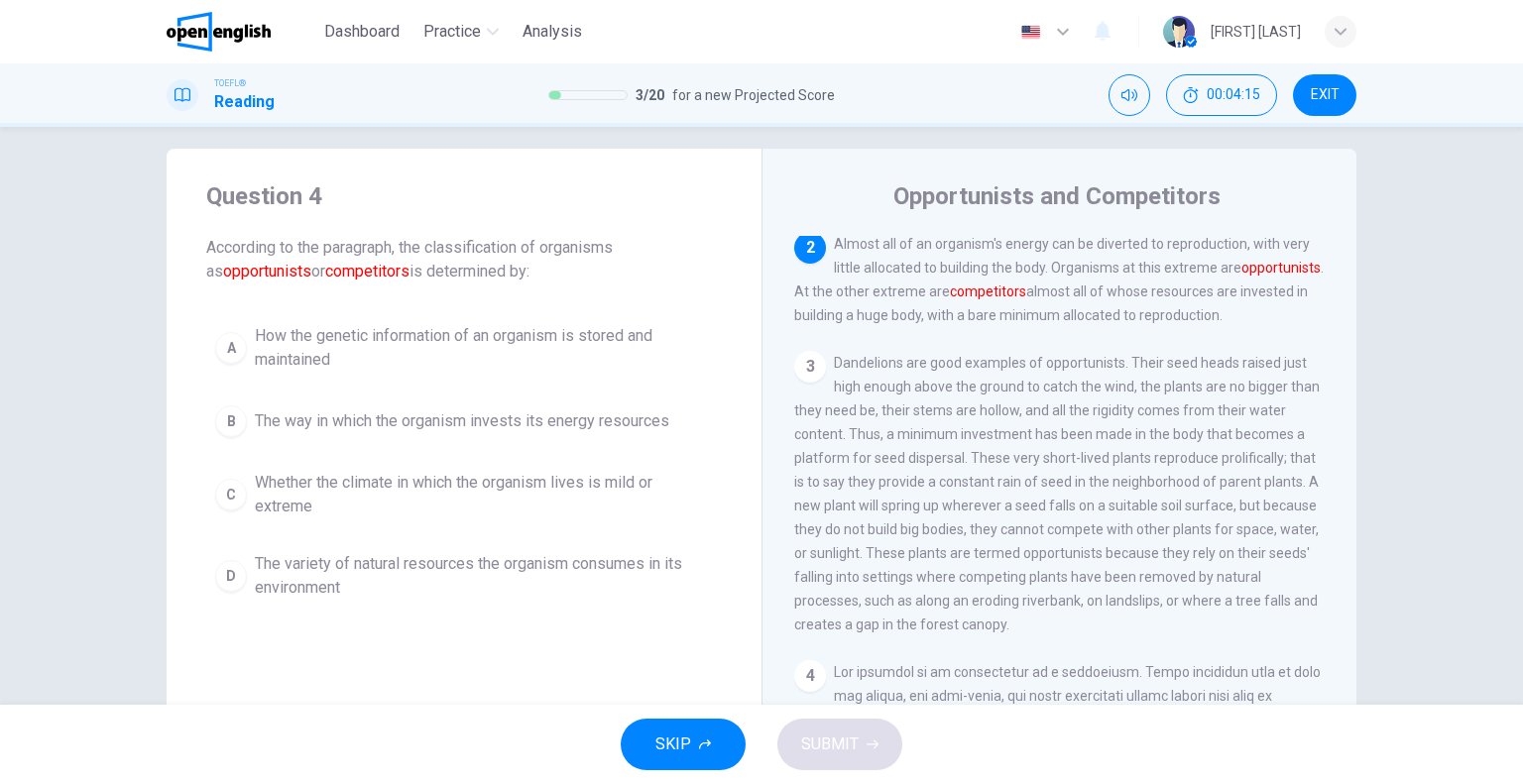 click on "Almost all of an organism's energy can be diverted to reproduction, with very little allocated to building the body. Organisms at this extreme are  opportunists . At the other extreme are  competitors  almost all of whose resources are invested in building a huge body, with a bare minimum allocated to reproduction." at bounding box center (1060, 137) 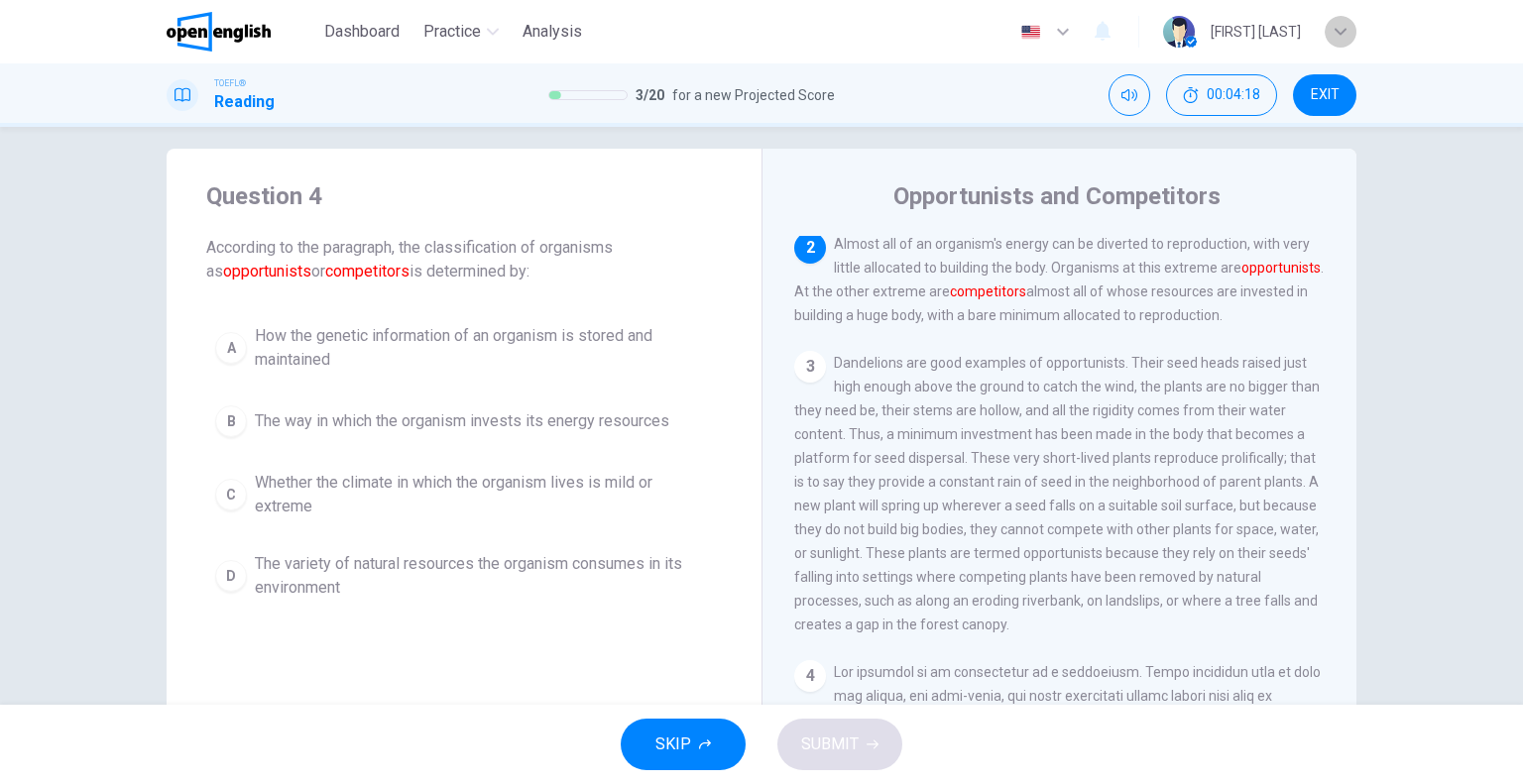 click at bounding box center [1341, 32] 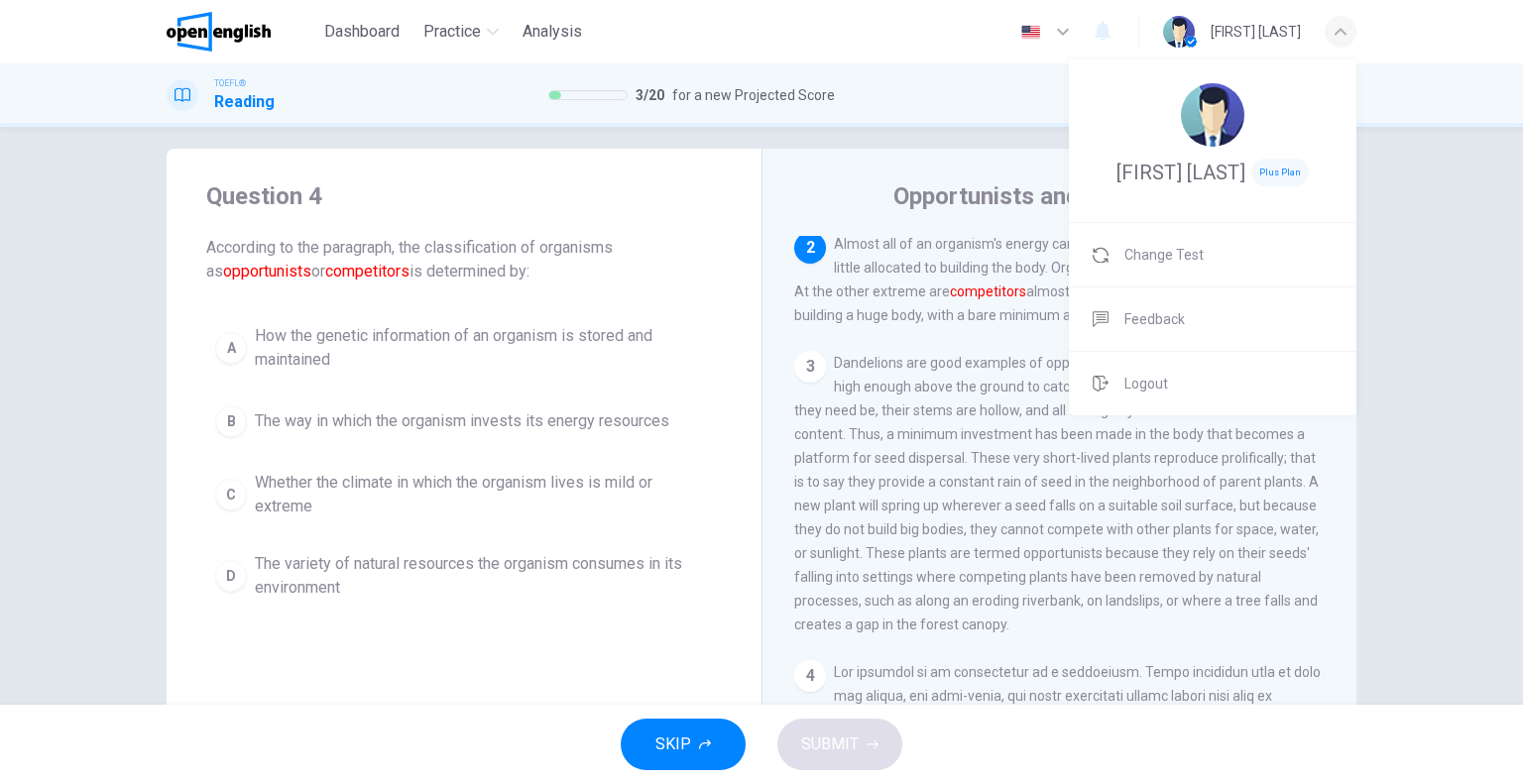 click at bounding box center (762, 392) 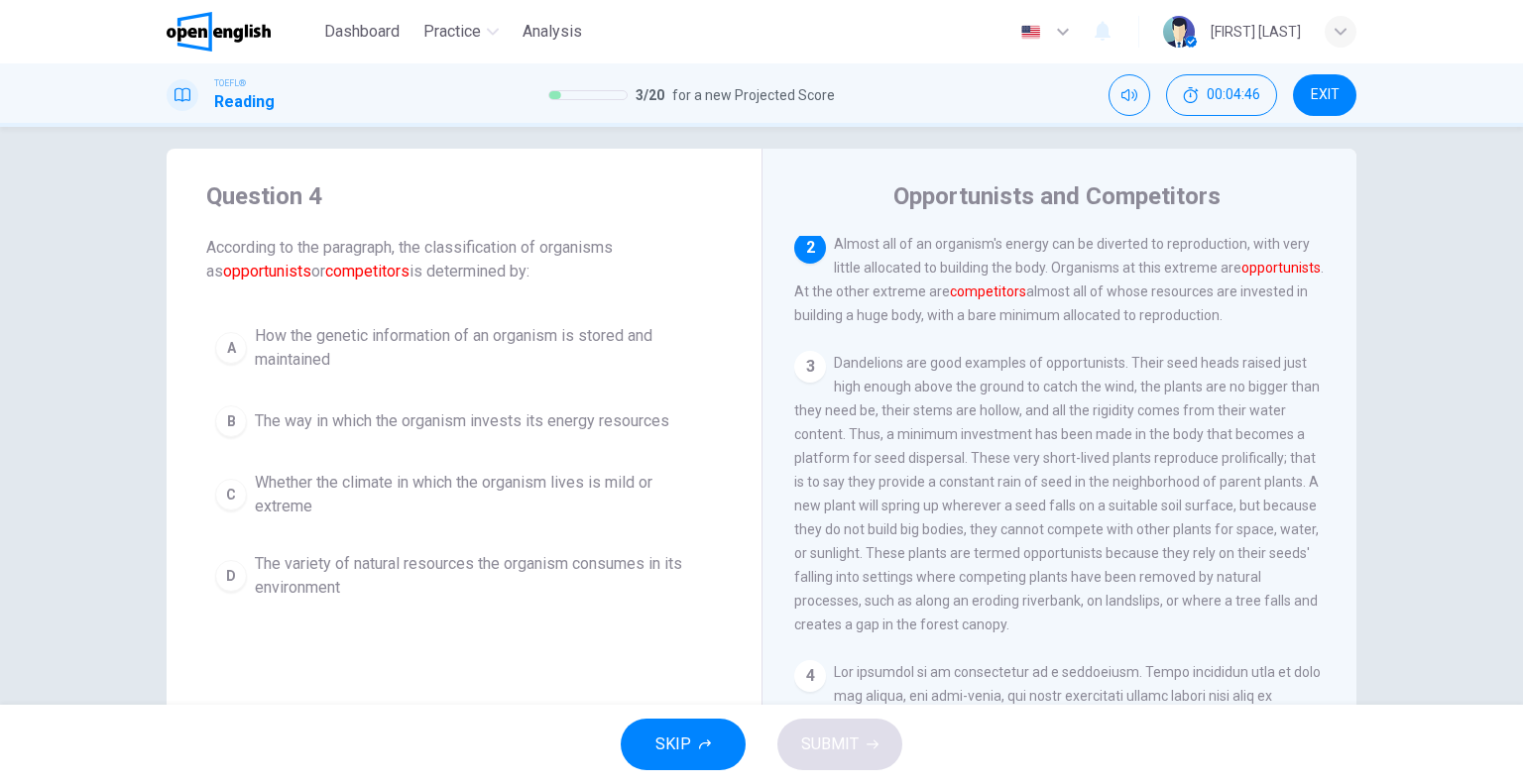 click on "D" at bounding box center [231, 348] 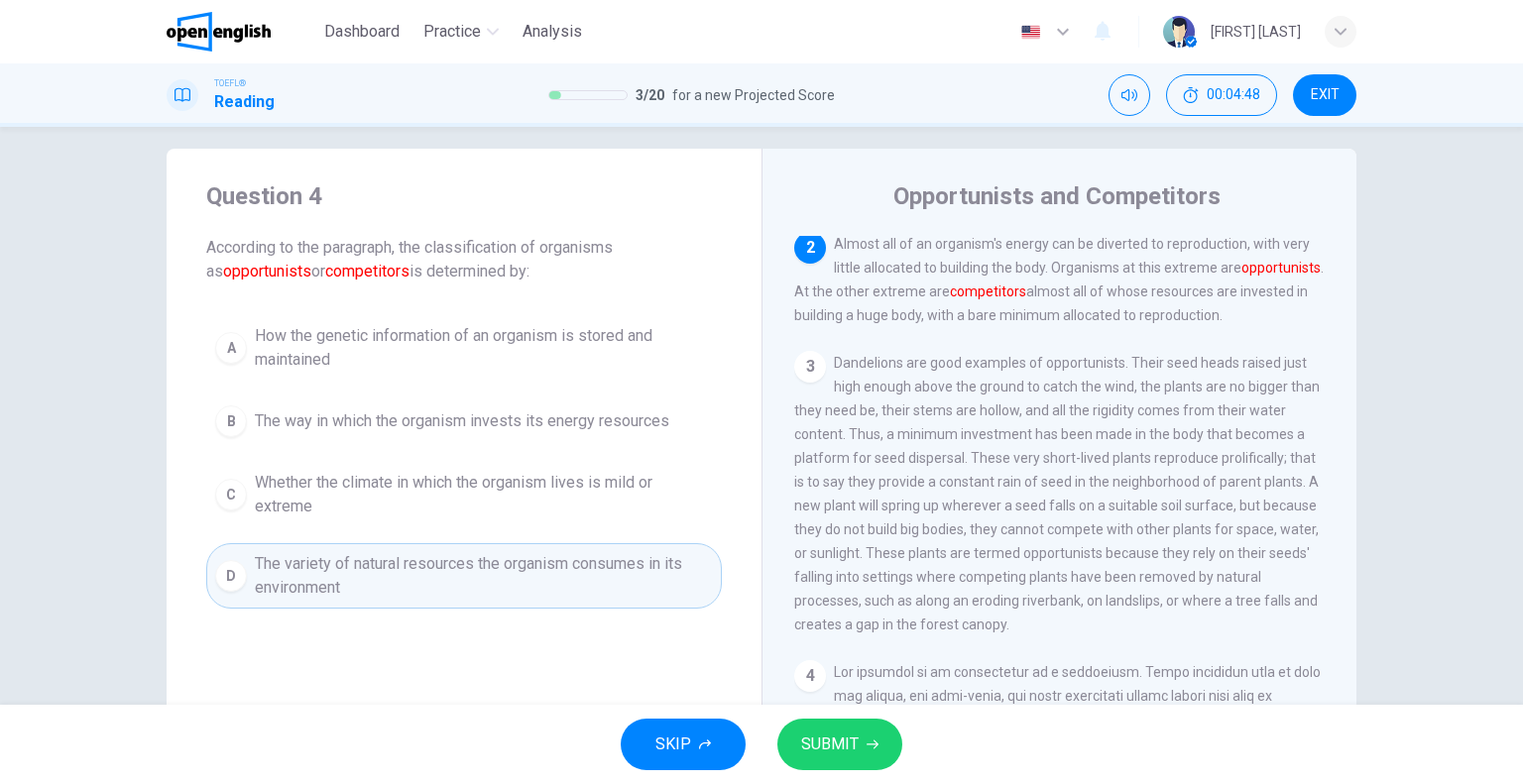 click on "SUBMIT" at bounding box center (840, 744) 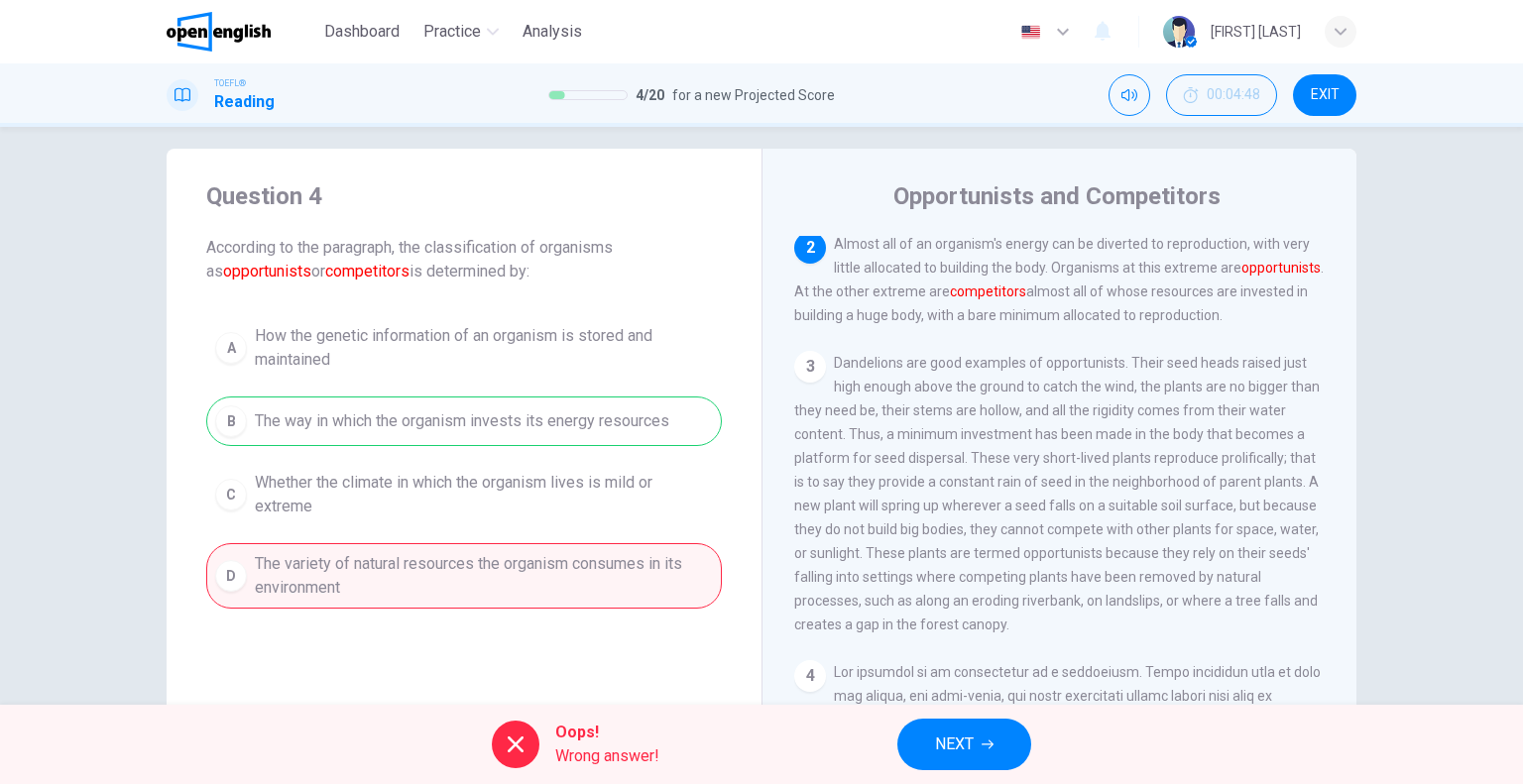 click on "Dandelions are good examples of opportunists. Their seed heads raised just high enough above the ground to catch the wind, the plants are no bigger than they need be, their stems are hollow, and all the rigidity comes from their water content. Thus, a minimum investment has been made in the body that becomes a platform for seed dispersal. These very short-lived plants reproduce prolifically; that is to say they provide a constant rain of seed in the neighborhood of parent plants. A new plant will spring up wherever a seed falls on a suitable soil surface, but because they do not build big bodies, they cannot compete with other plants for space, water, or sunlight. These plants are termed opportunists because they rely on their seeds' falling into settings where competing plants have been removed by natural processes, such as along an eroding riverbank, on landslips, or where a tree falls and creates a gap in the forest canopy." at bounding box center [1060, 137] 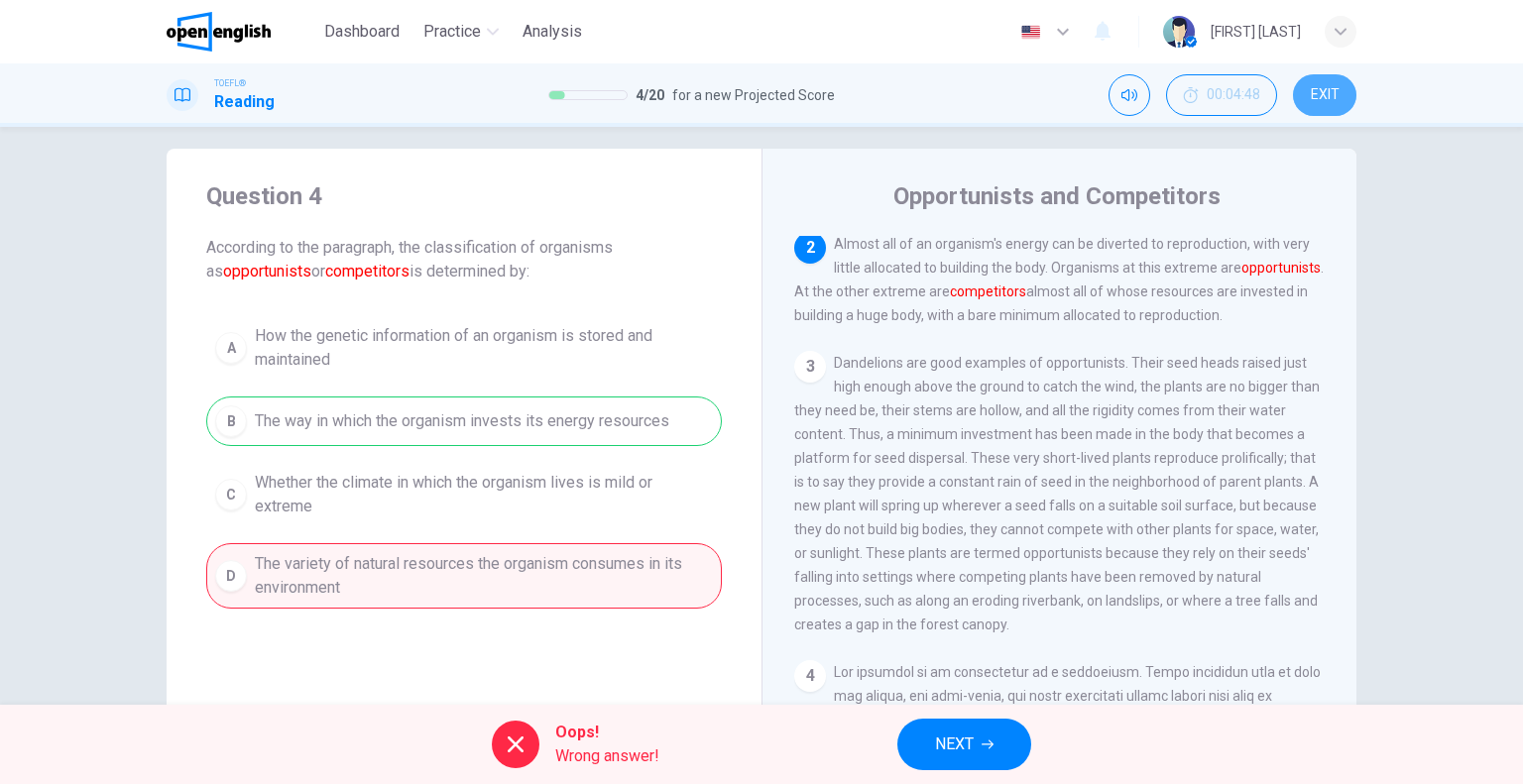 click on "EXIT" at bounding box center (1325, 95) 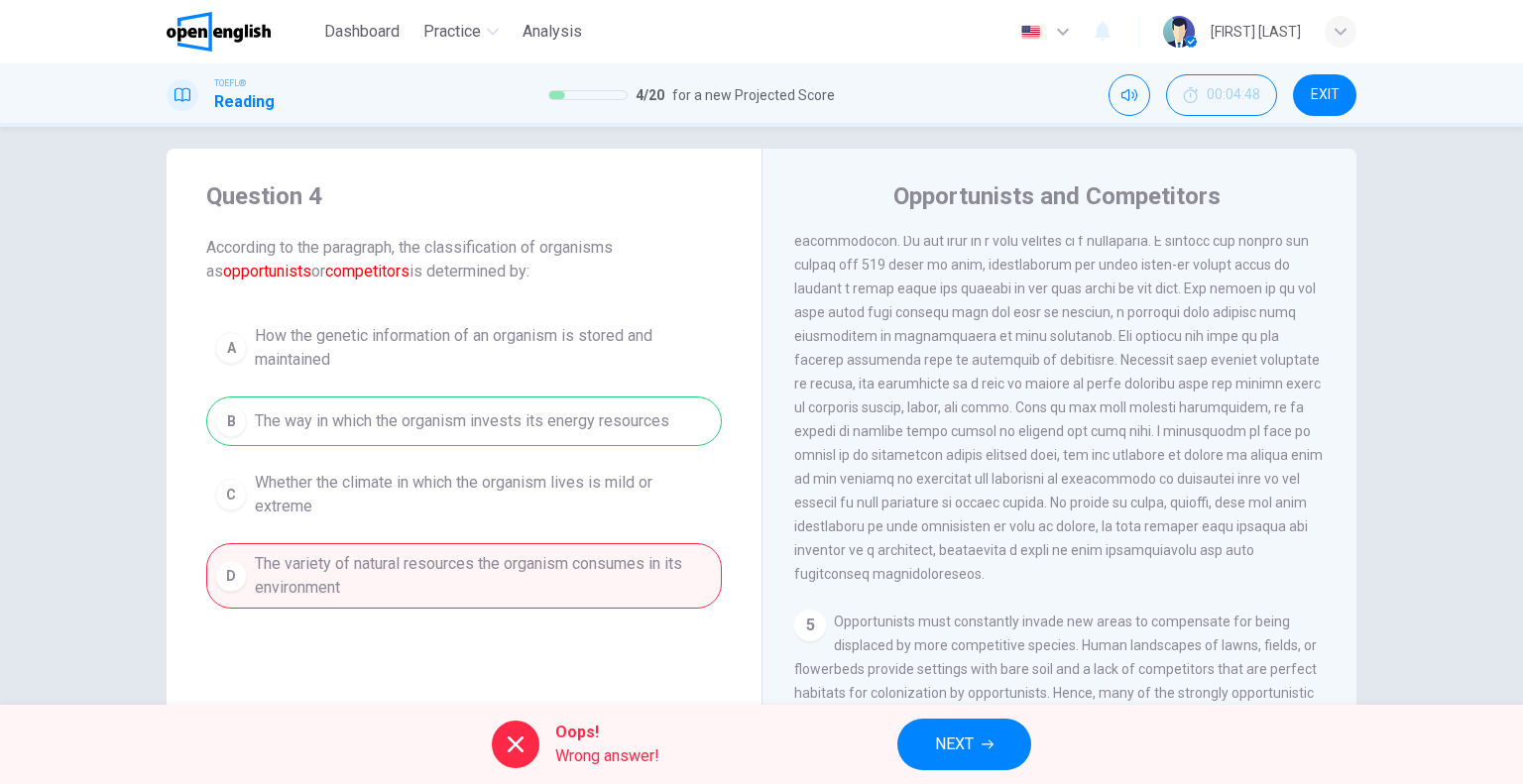 scroll, scrollTop: 875, scrollLeft: 0, axis: vertical 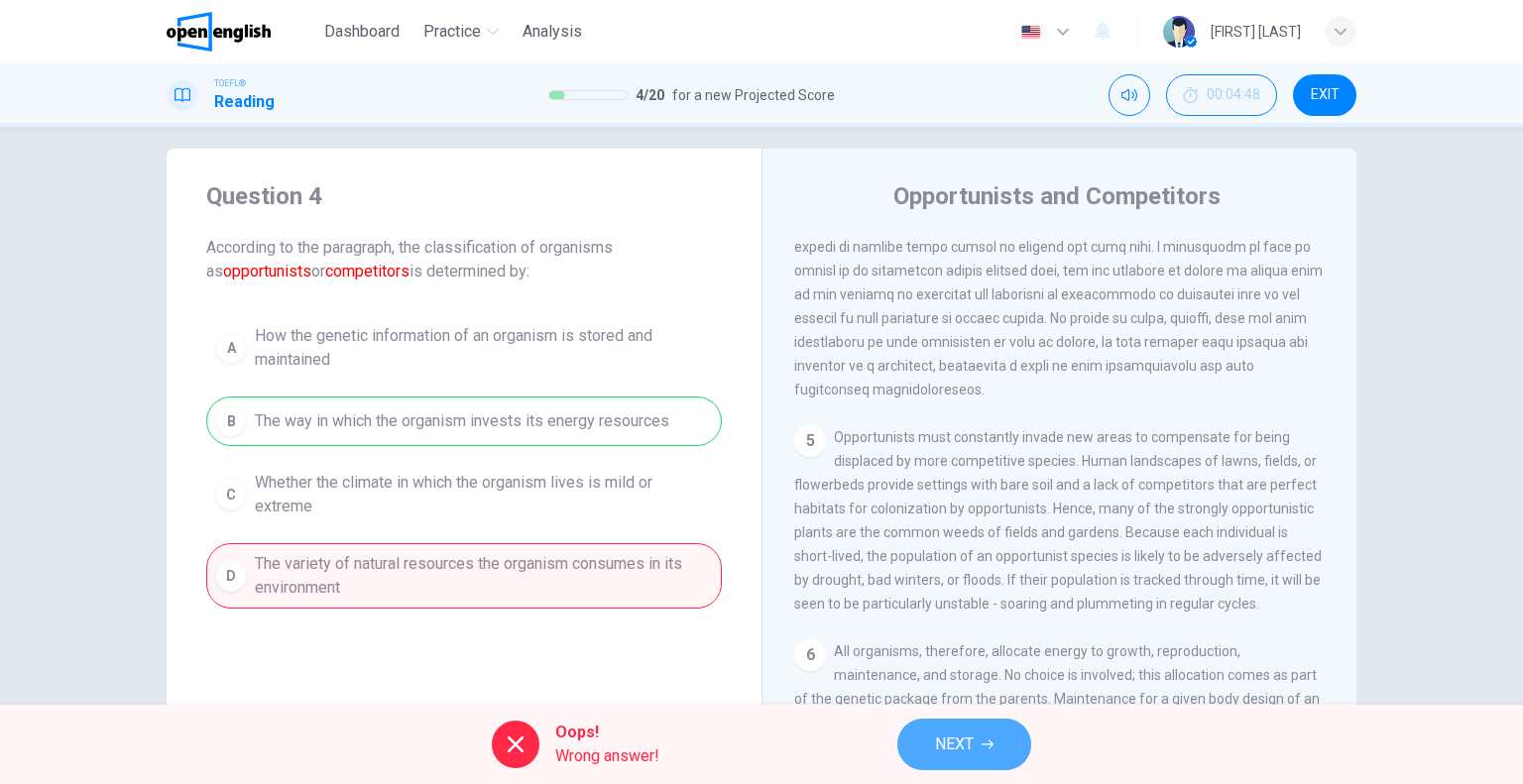 click on "NEXT" at bounding box center [964, 744] 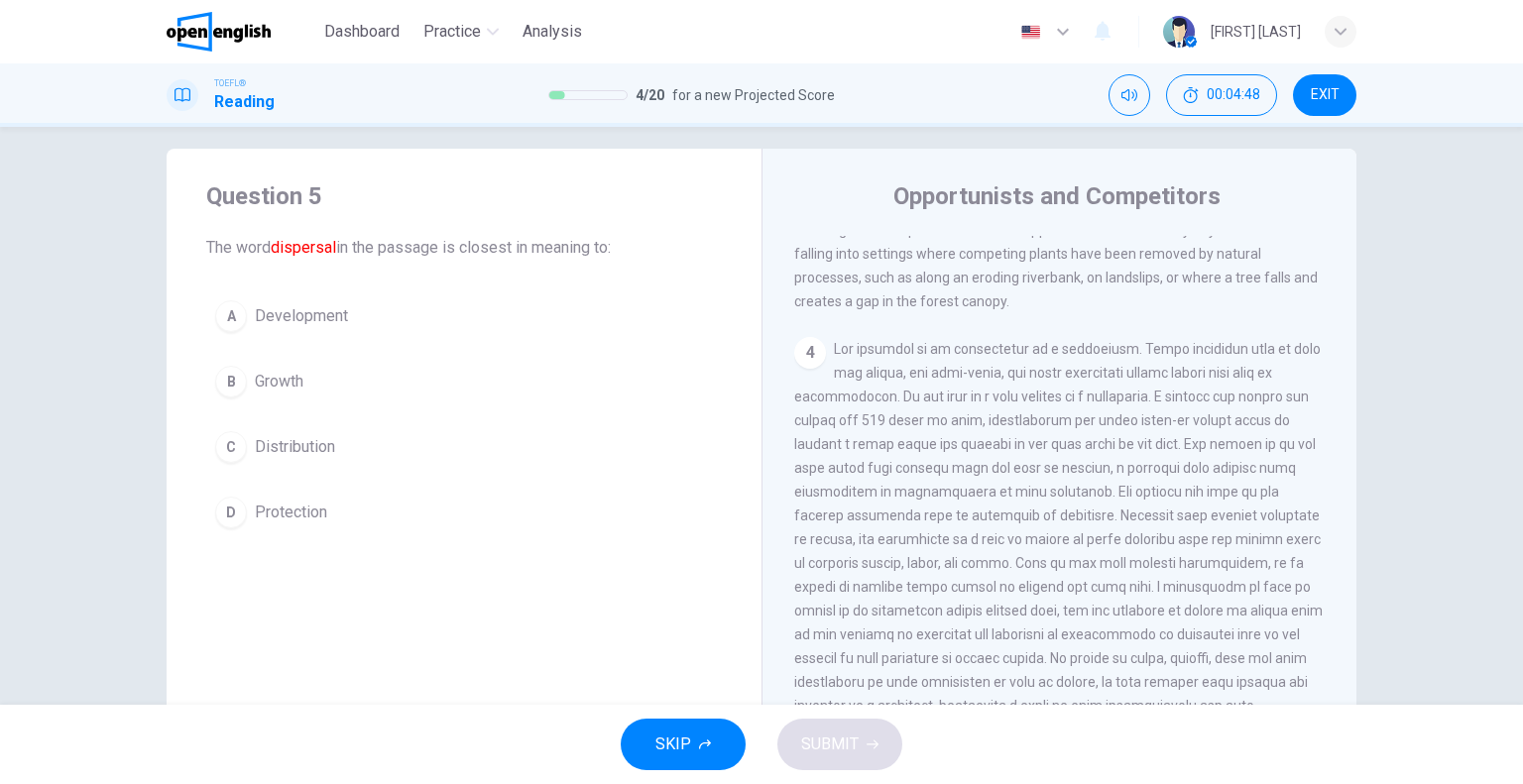 scroll, scrollTop: 293, scrollLeft: 0, axis: vertical 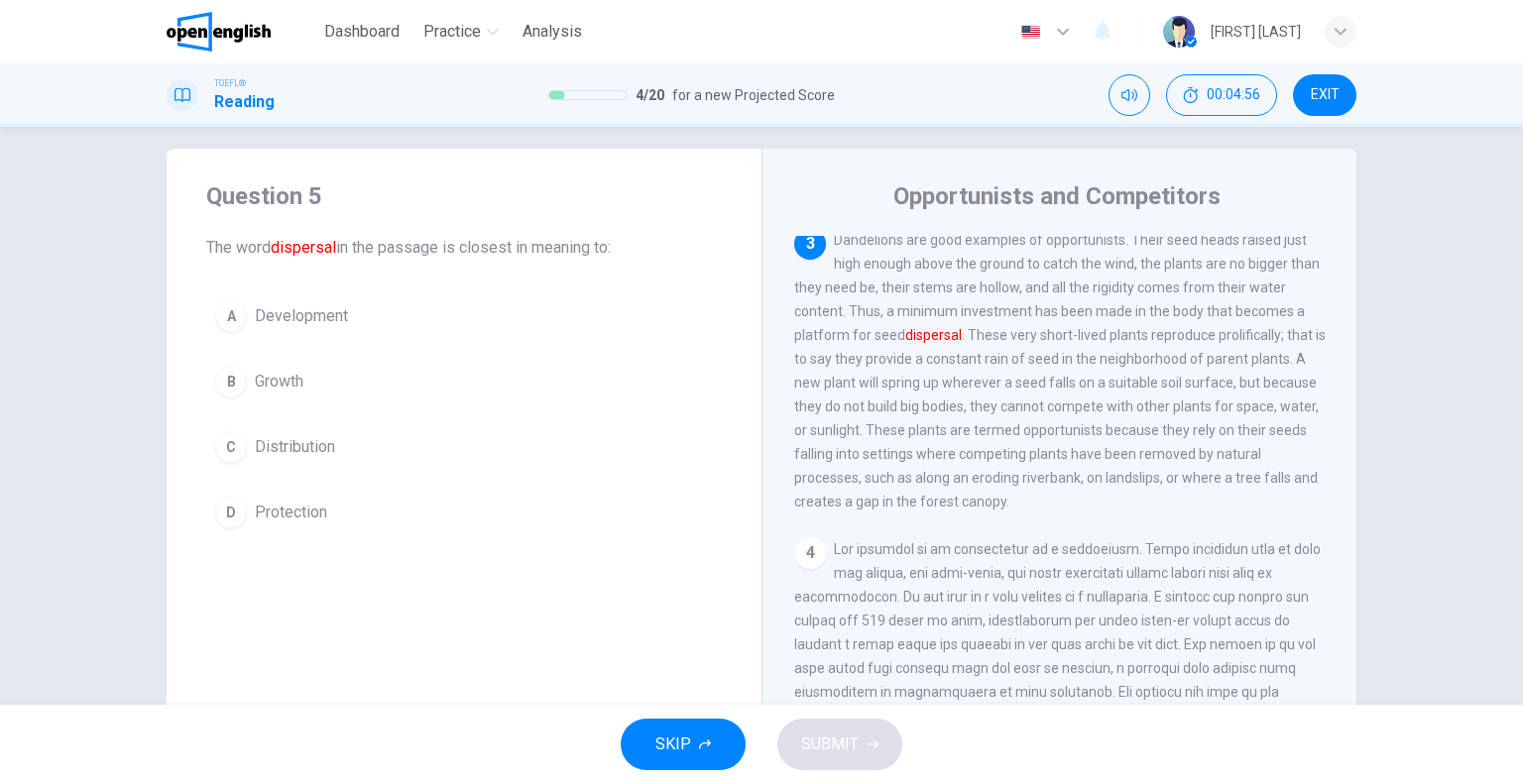 click on "TOEFL® Reading 4 / 20 for a new Projected Score 00:04:56 EXIT" at bounding box center [762, 95] 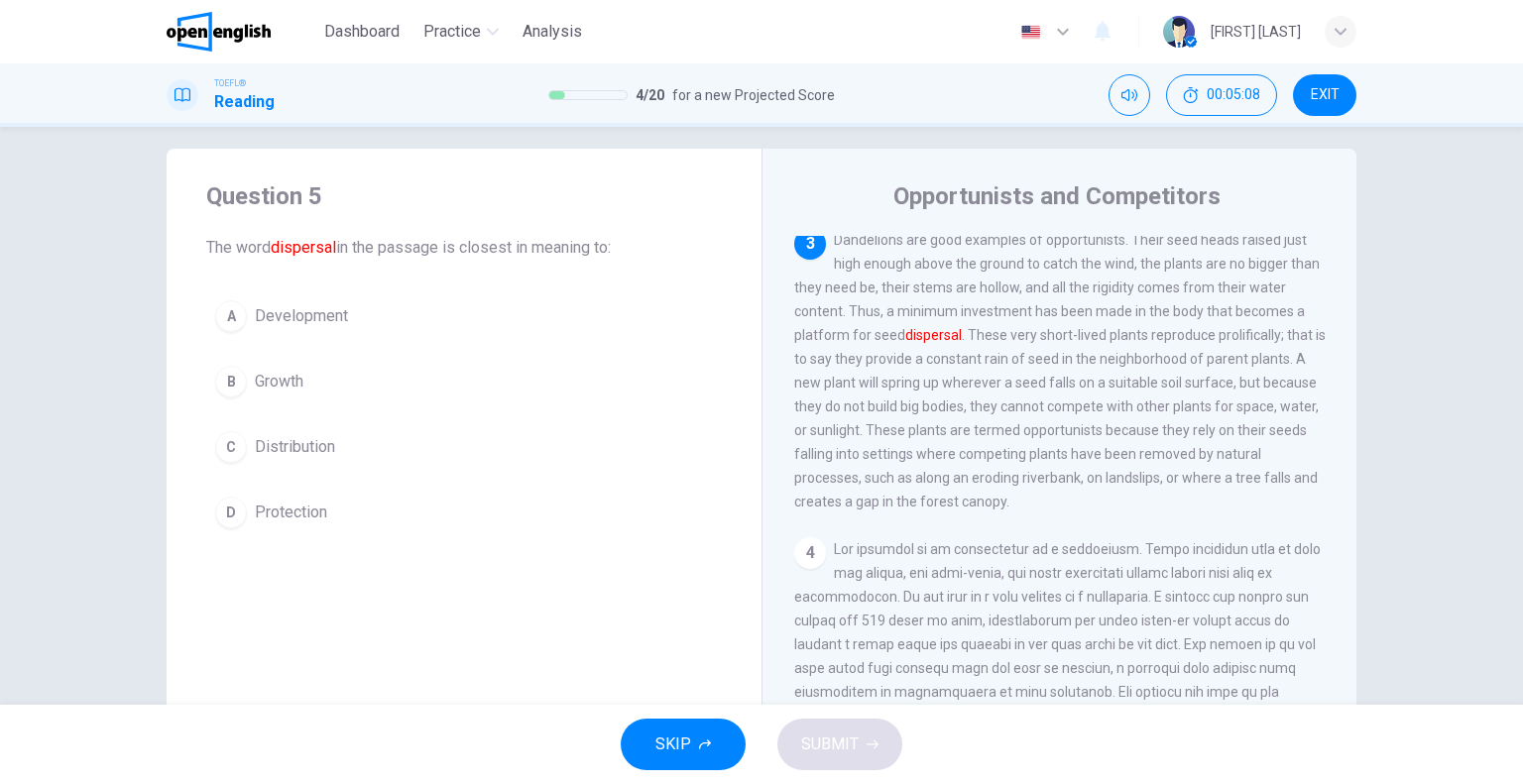 drag, startPoint x: 961, startPoint y: 339, endPoint x: 1054, endPoint y: 413, distance: 118.8486 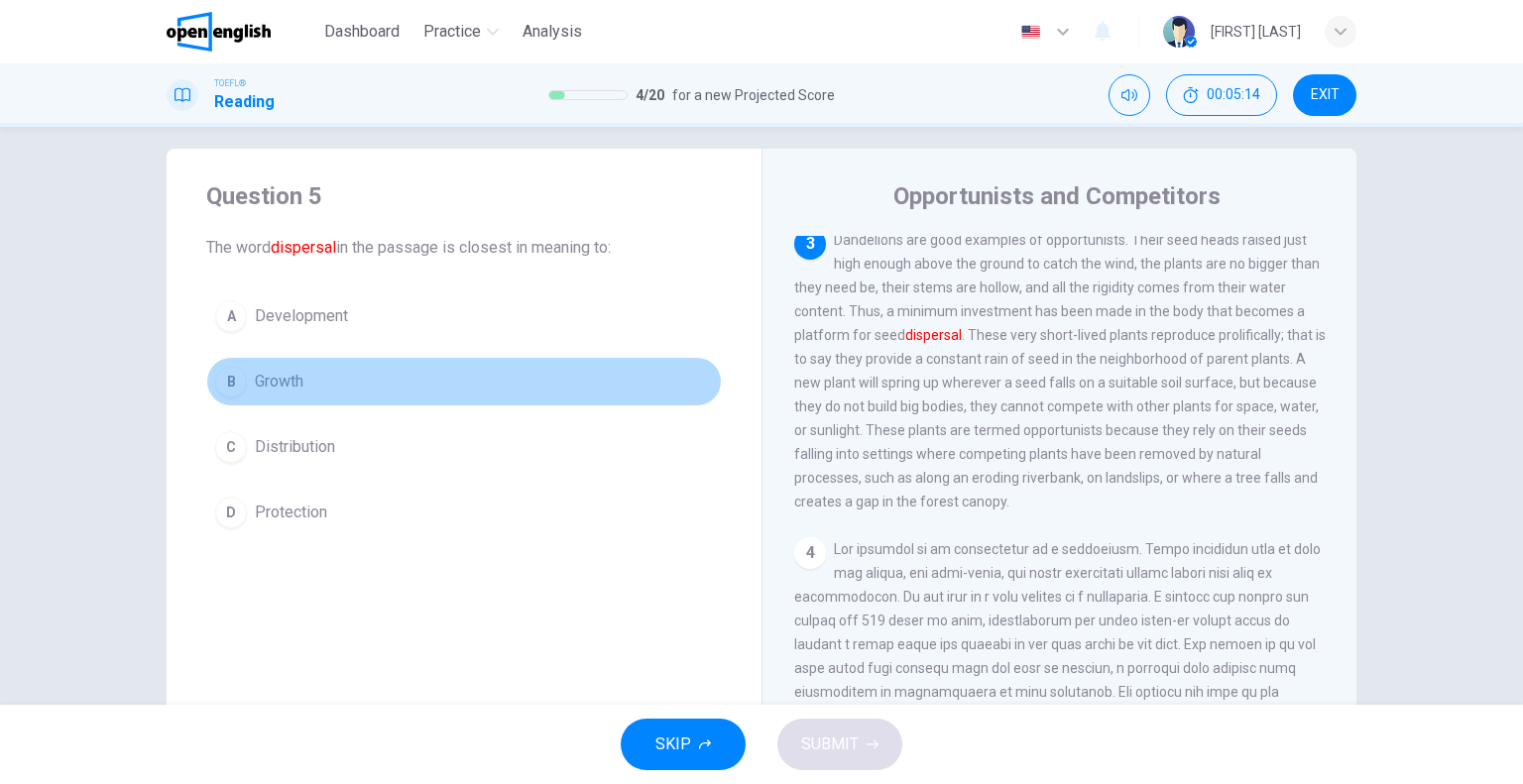 click on "B" at bounding box center (231, 316) 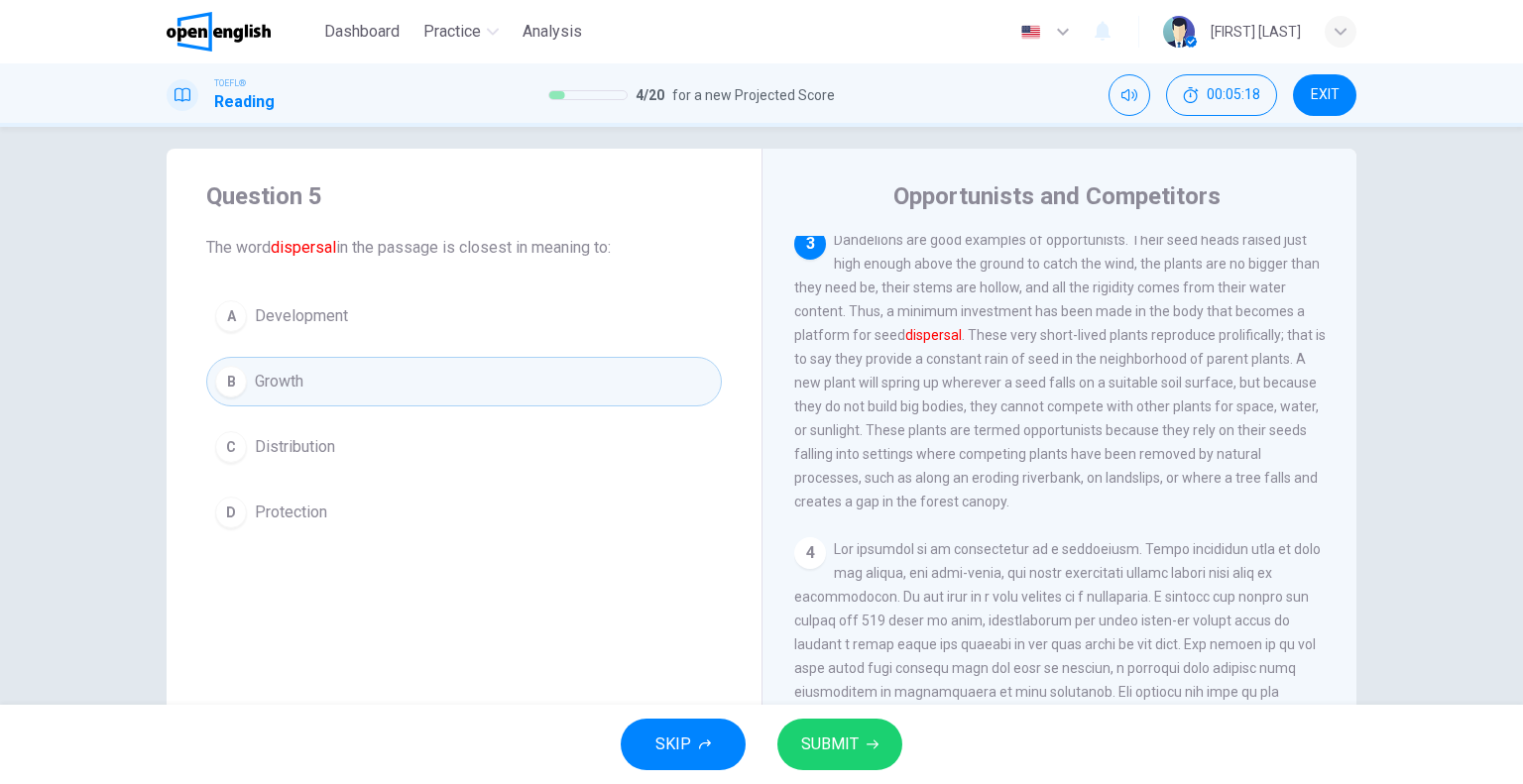 click on "SUBMIT" at bounding box center (830, 744) 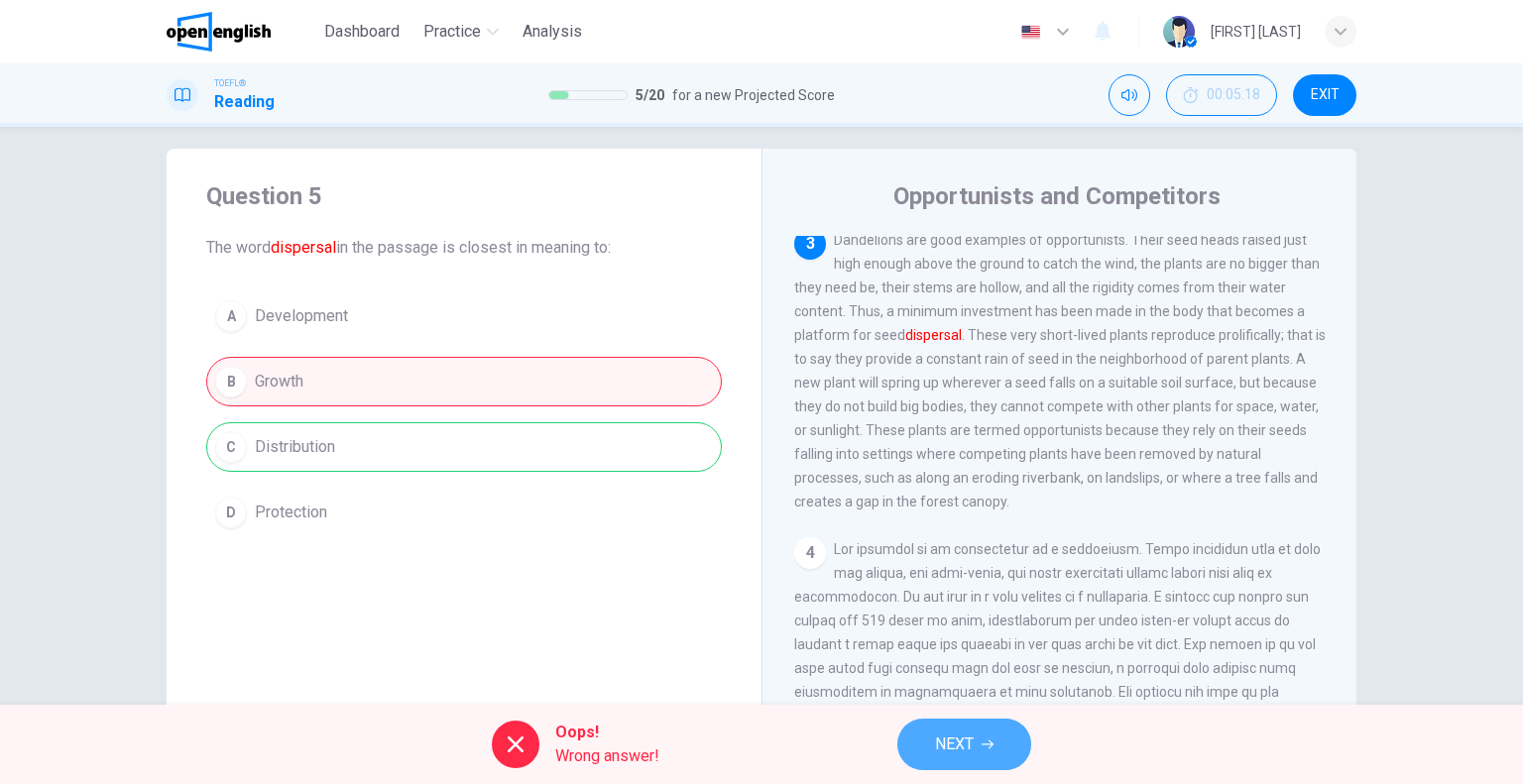 click on "NEXT" at bounding box center [954, 744] 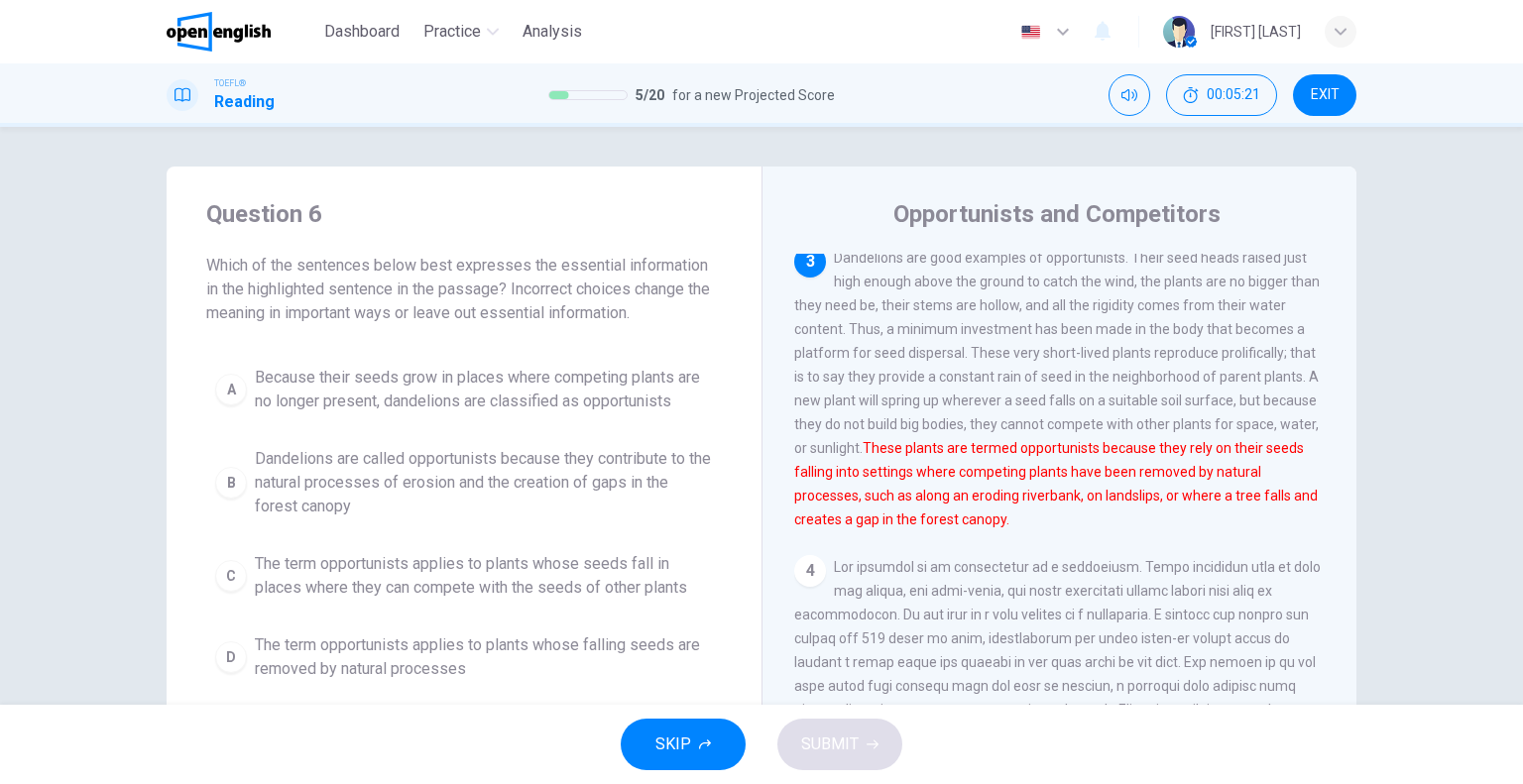 scroll, scrollTop: 190, scrollLeft: 0, axis: vertical 